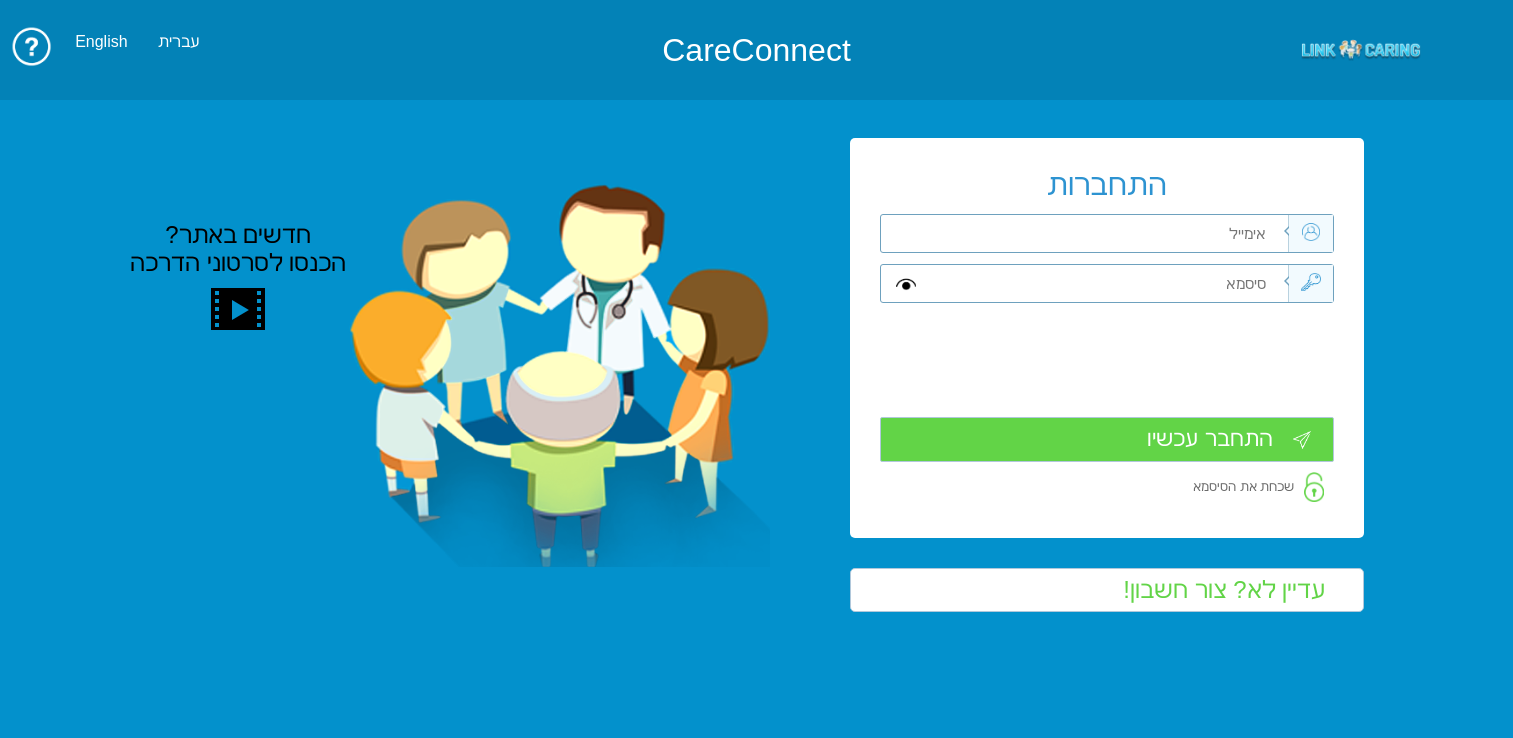 scroll, scrollTop: 0, scrollLeft: 0, axis: both 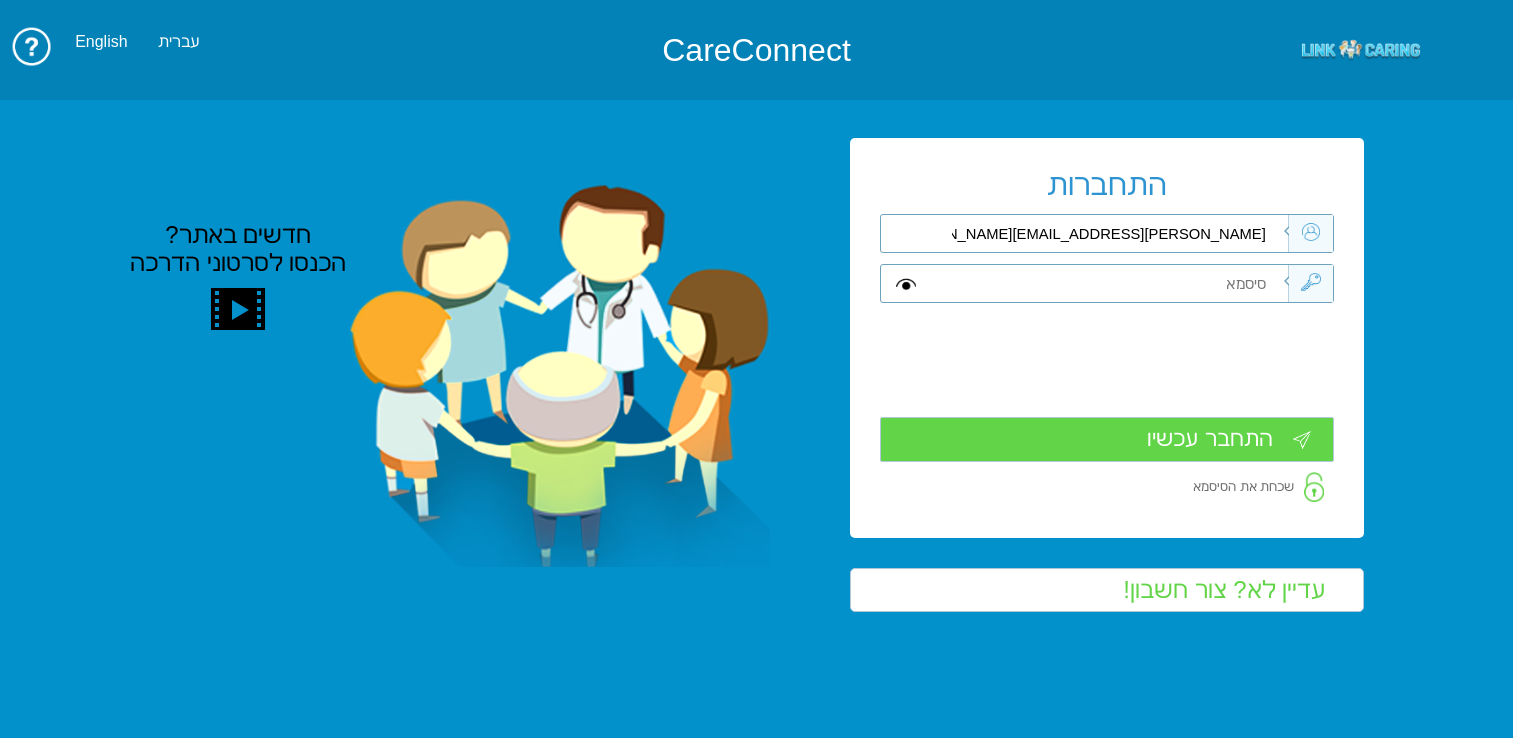 type on "frank_sha@mac.org.il" 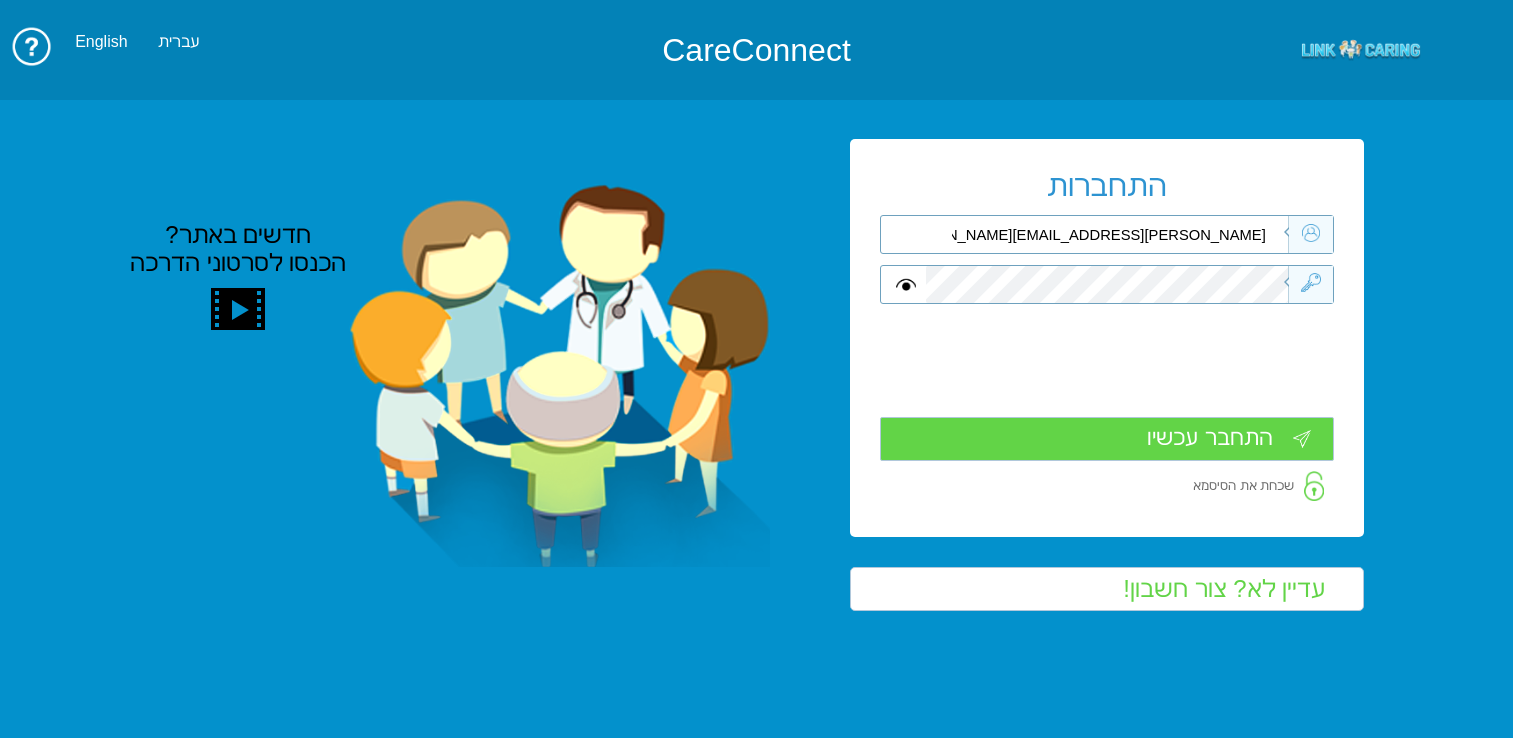 click on "התחבר עכשיו" at bounding box center [1107, 439] 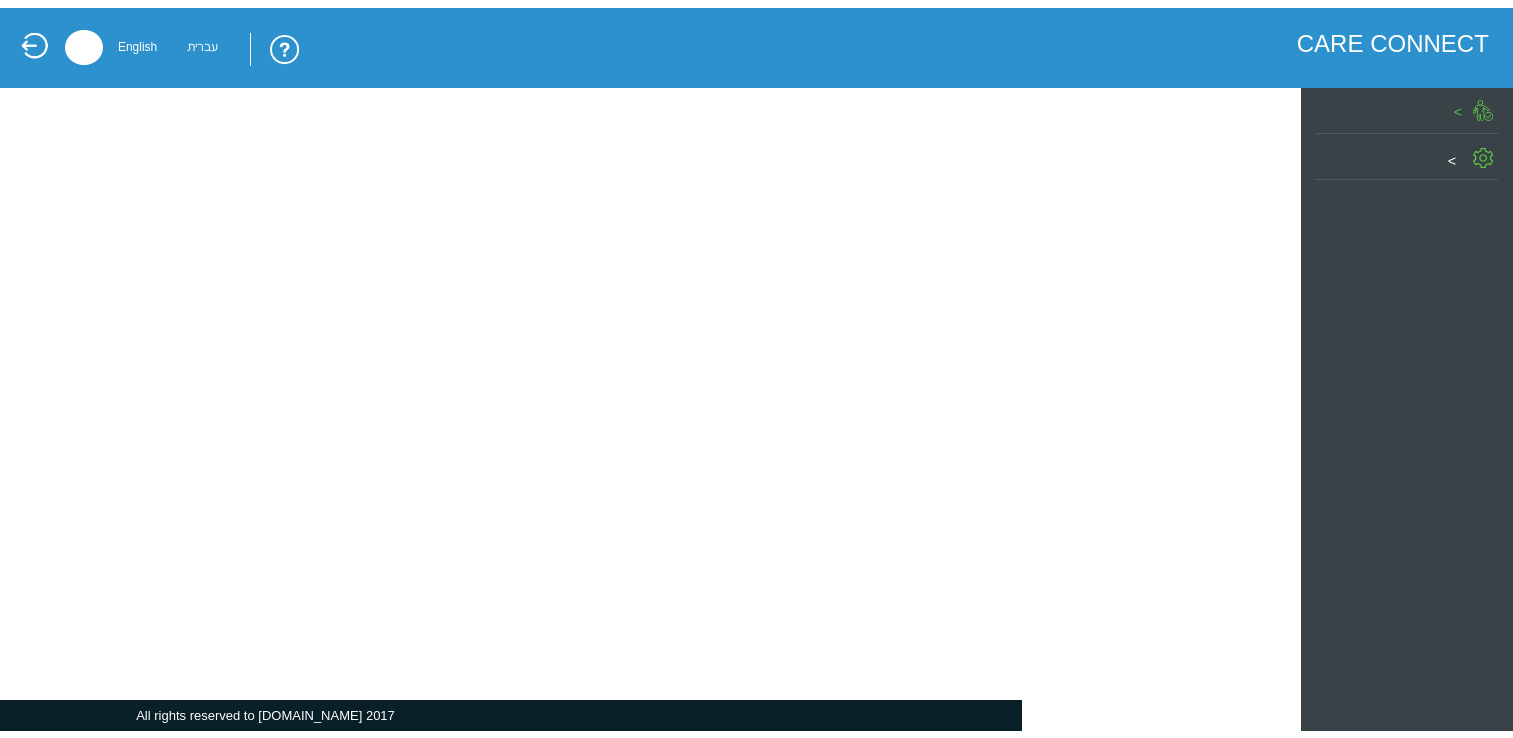 scroll, scrollTop: 0, scrollLeft: 0, axis: both 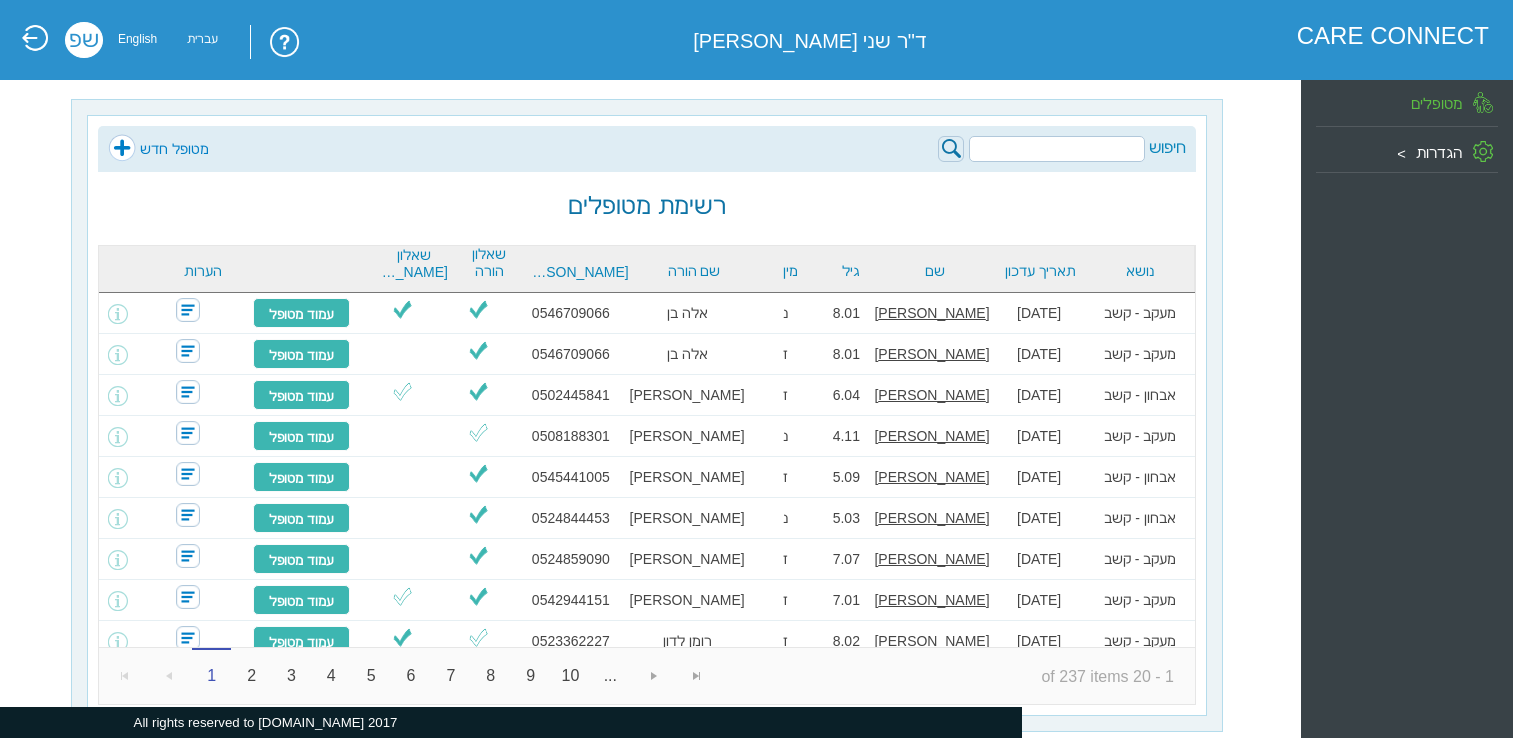 click at bounding box center [1057, 149] 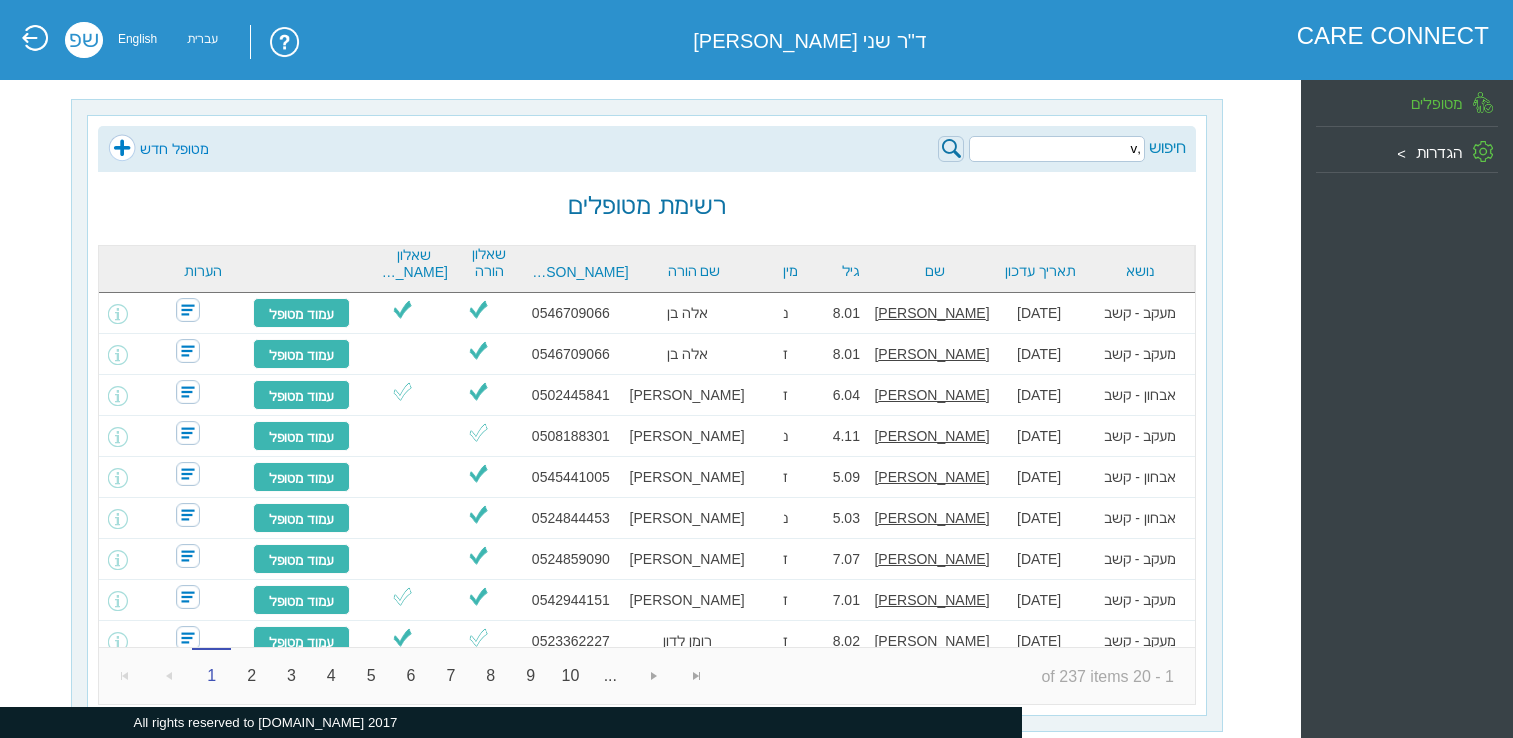 type on "," 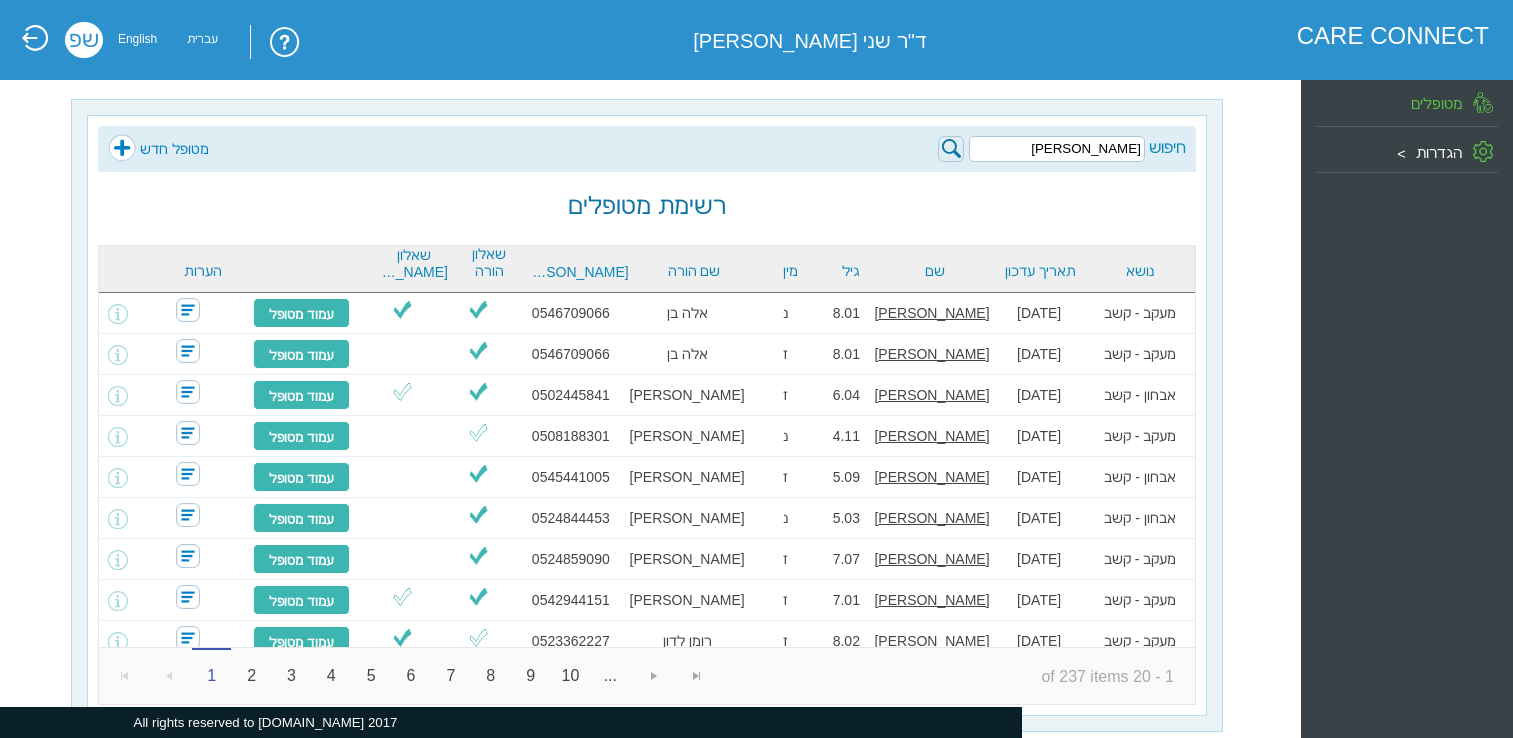 type on "תהל" 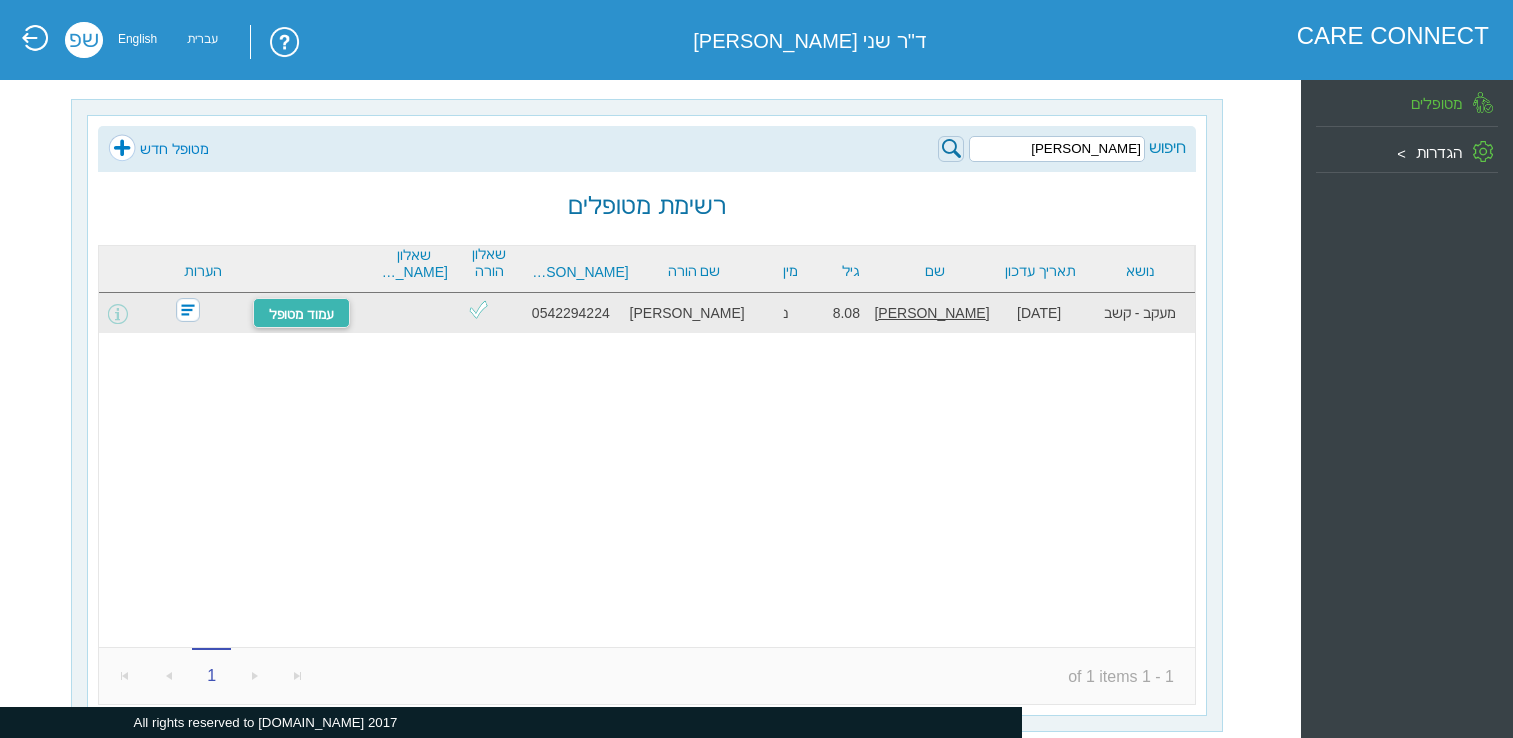 click on "עמוד מטופל" at bounding box center [301, 313] 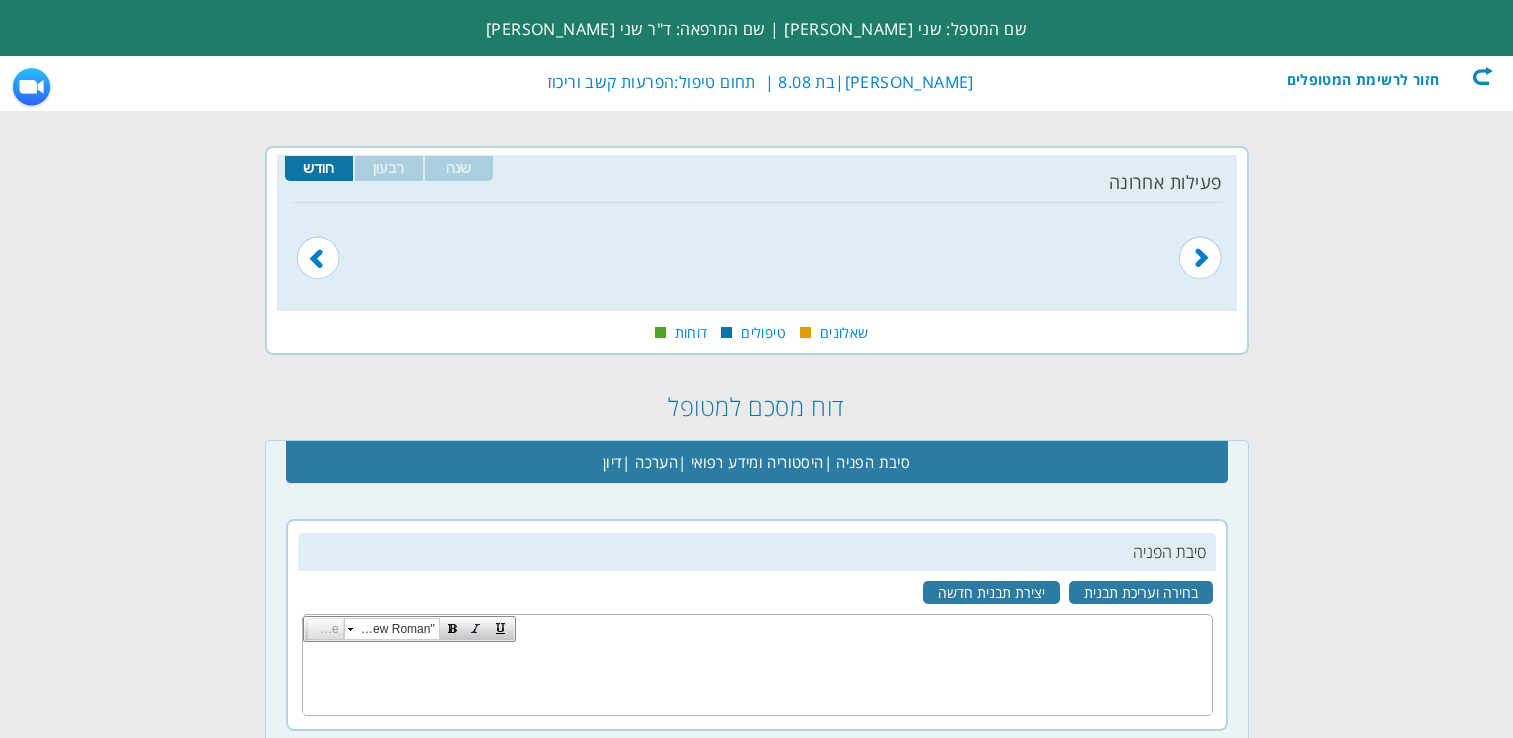scroll, scrollTop: 0, scrollLeft: 0, axis: both 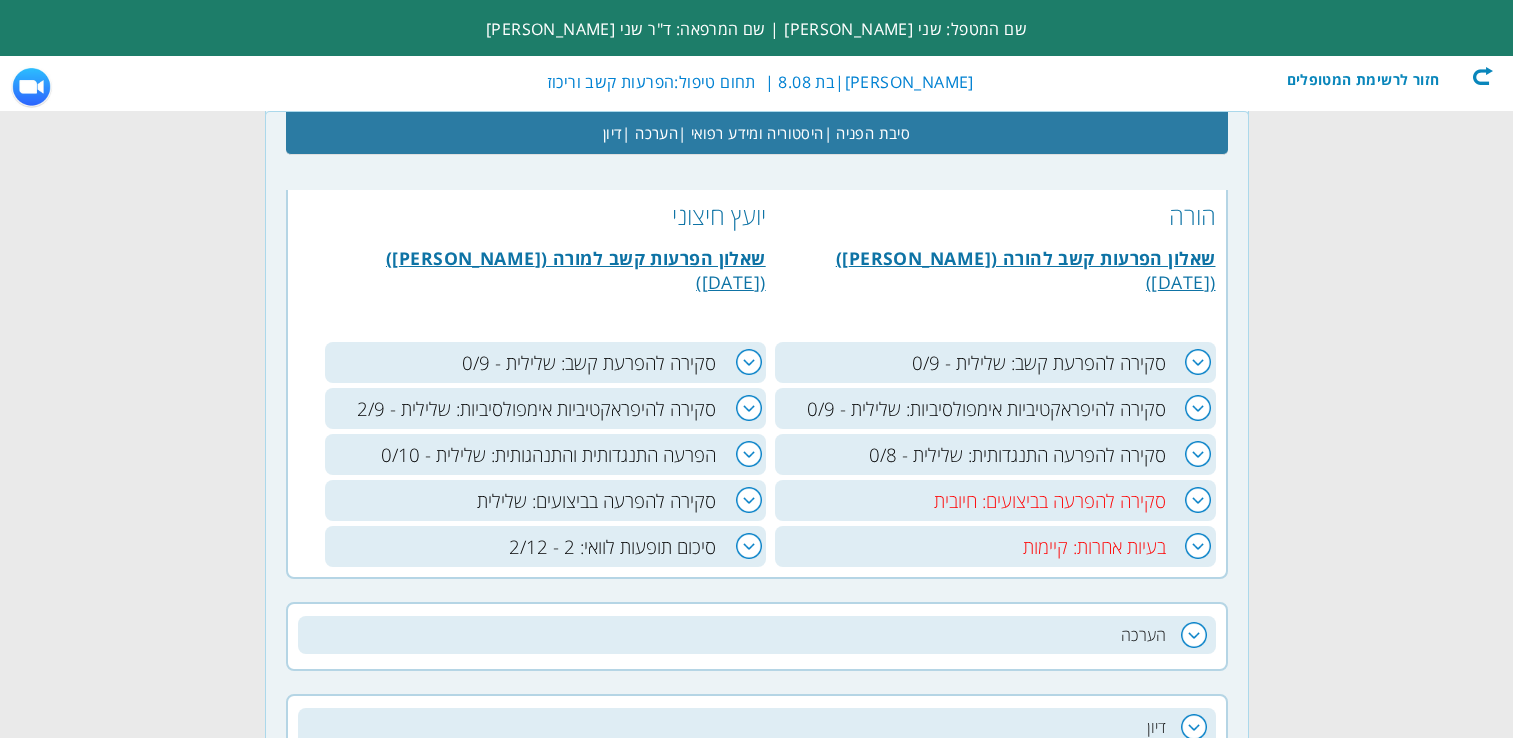 click on "סקירה להפרעה בביצועים:  חיובית" at bounding box center (995, 500) 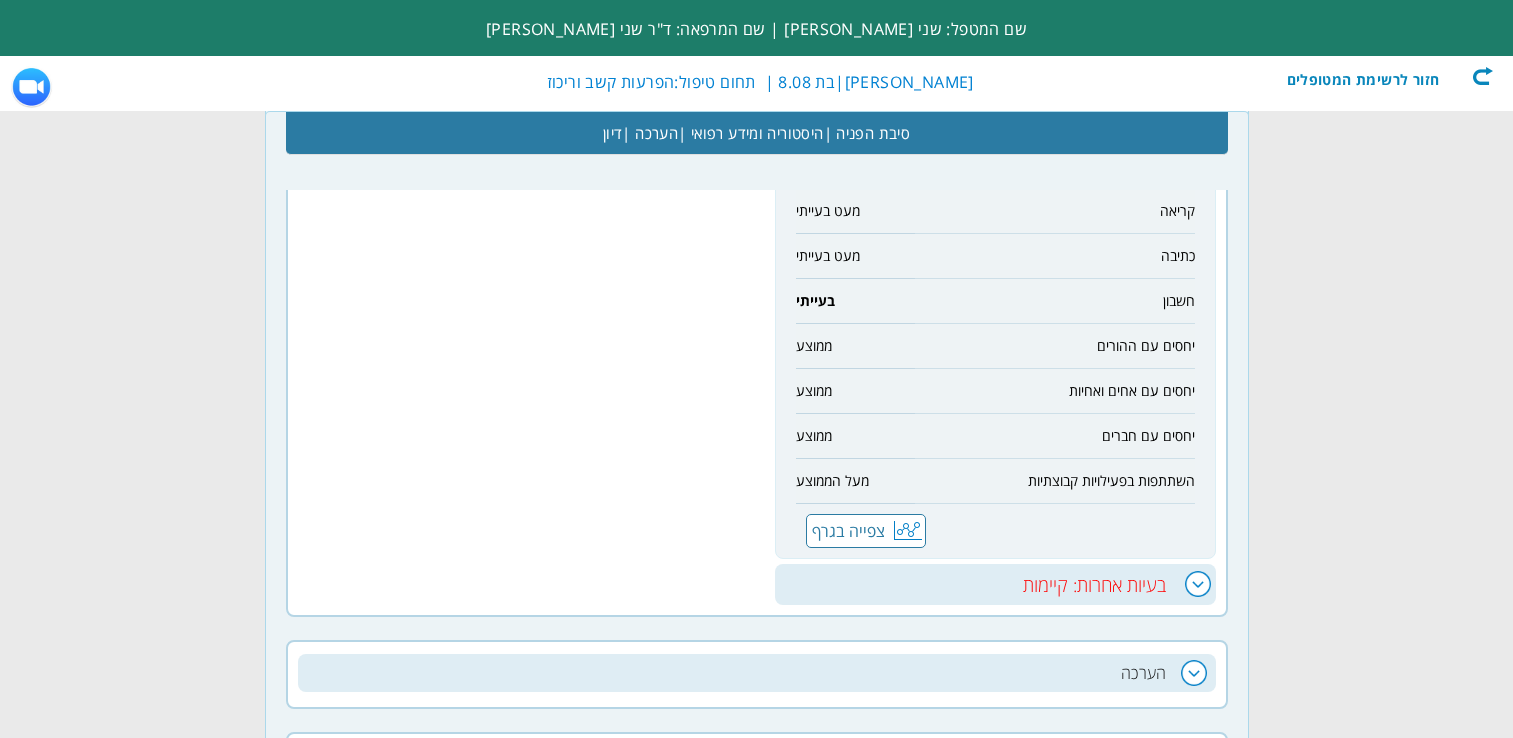 scroll, scrollTop: 1375, scrollLeft: 0, axis: vertical 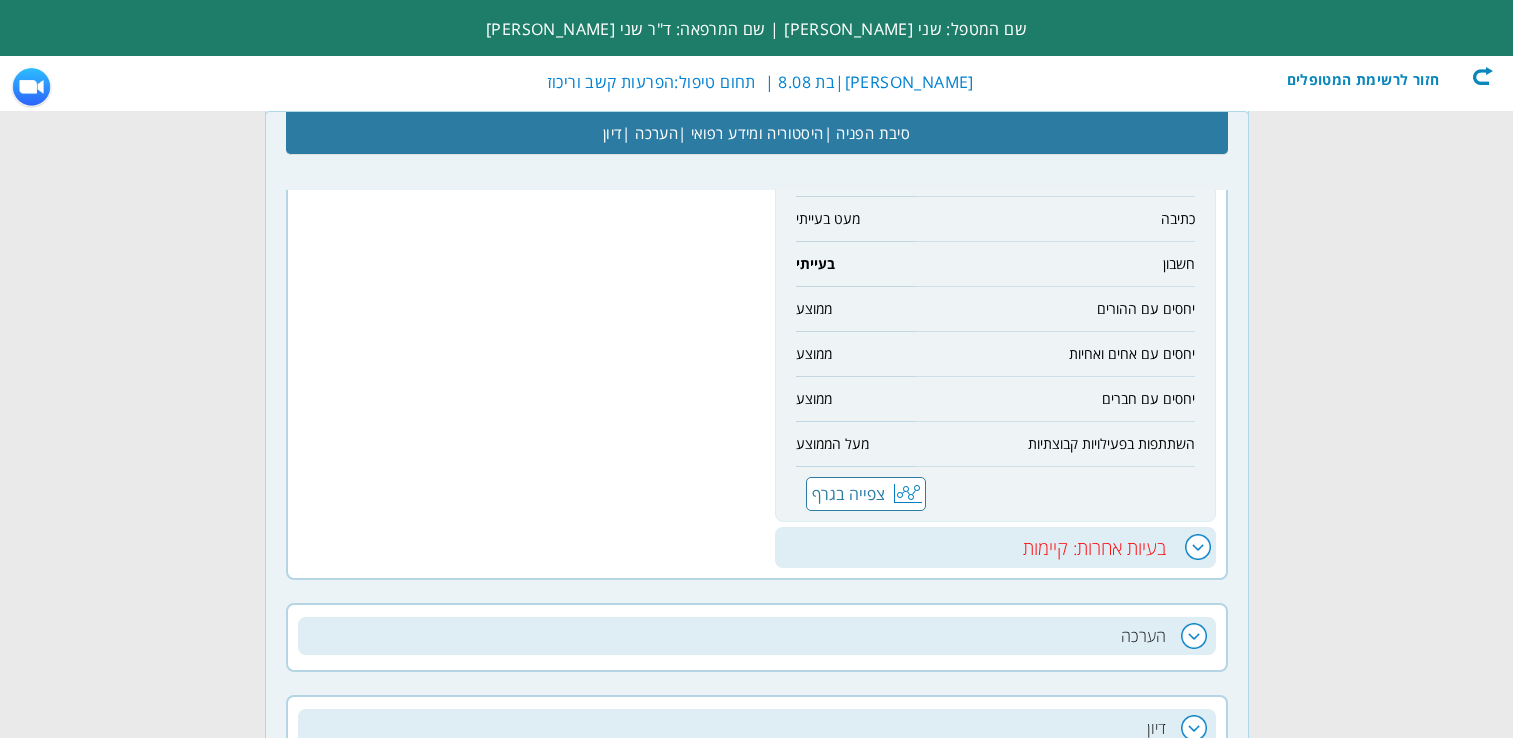 click on "בעיות אחרות: קיימות" at bounding box center (995, 547) 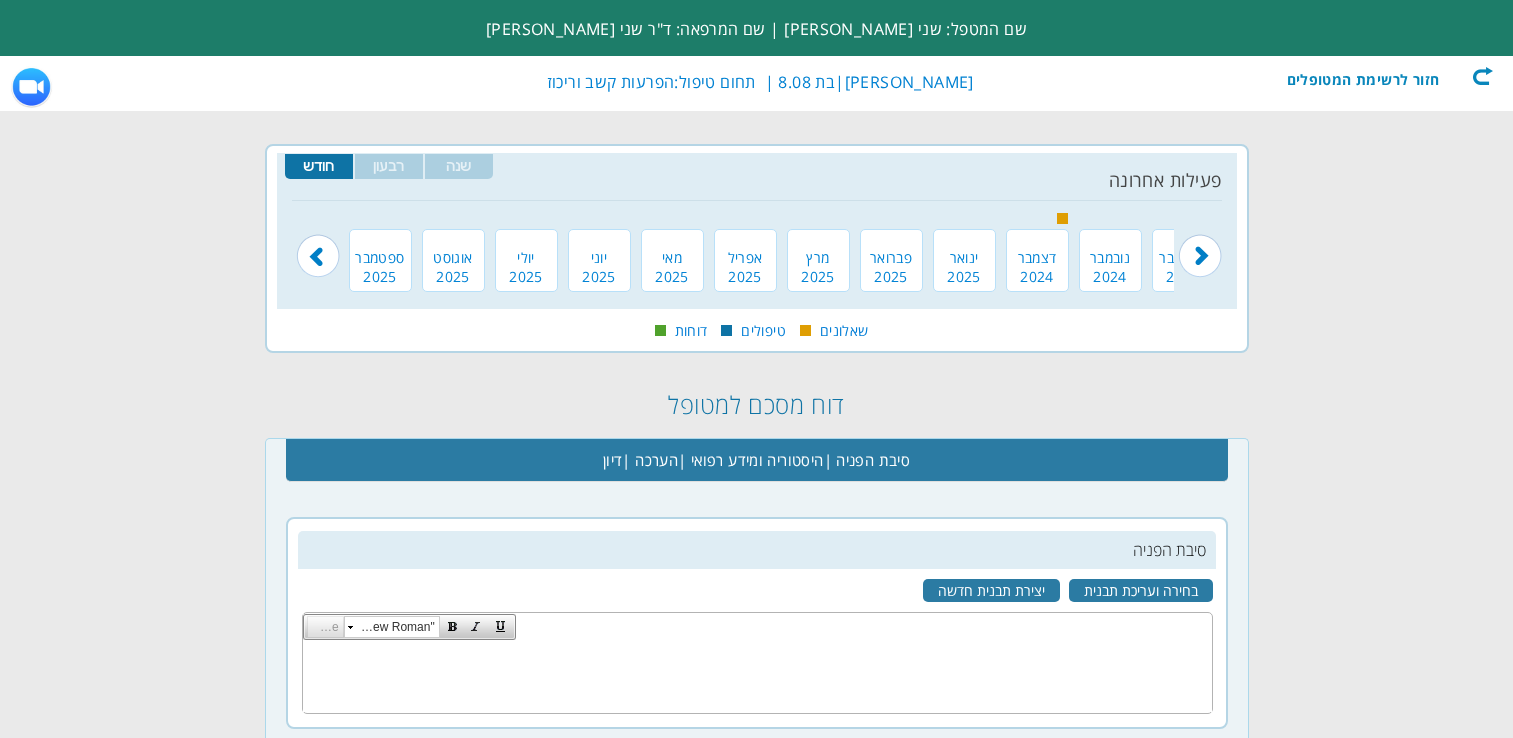 scroll, scrollTop: 0, scrollLeft: 0, axis: both 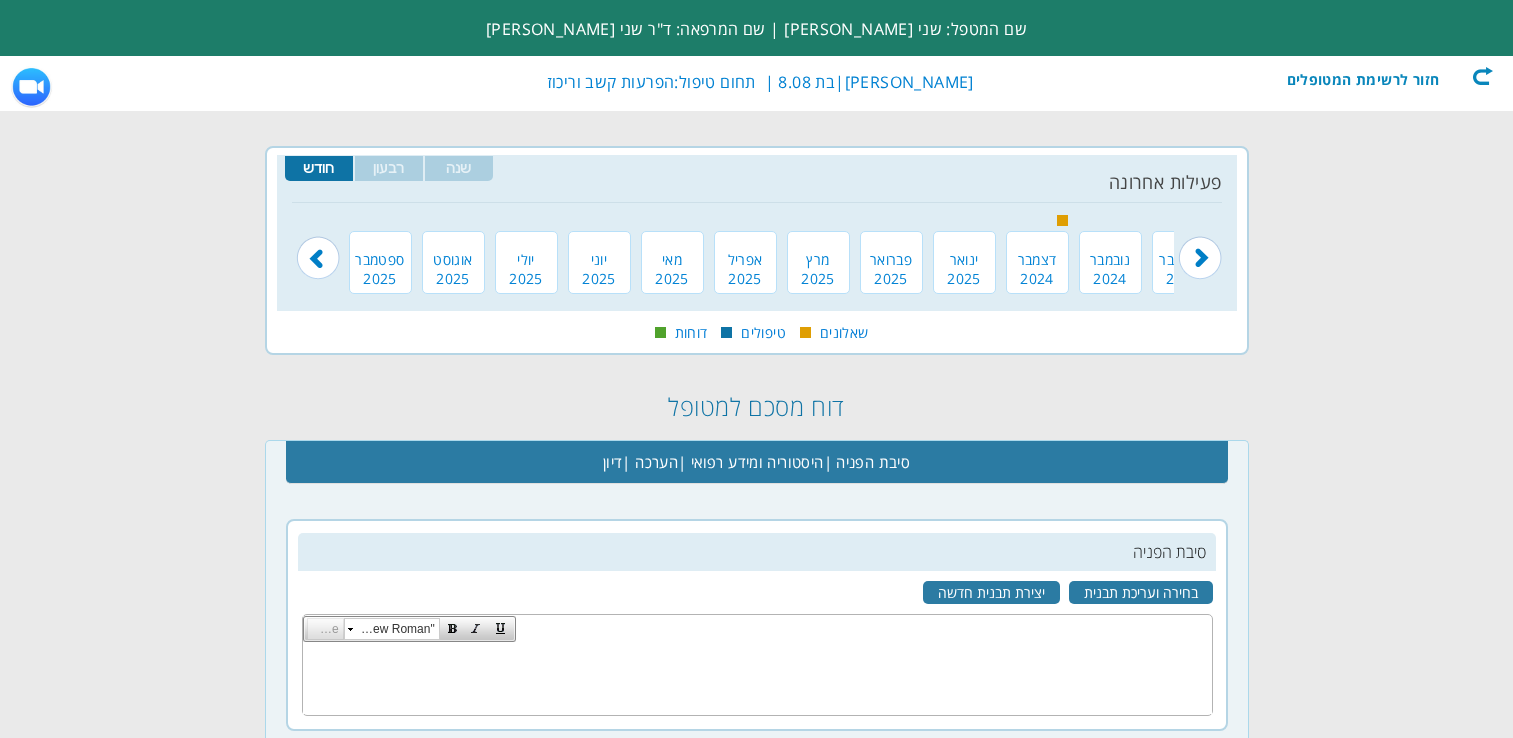 click at bounding box center [1200, 245] 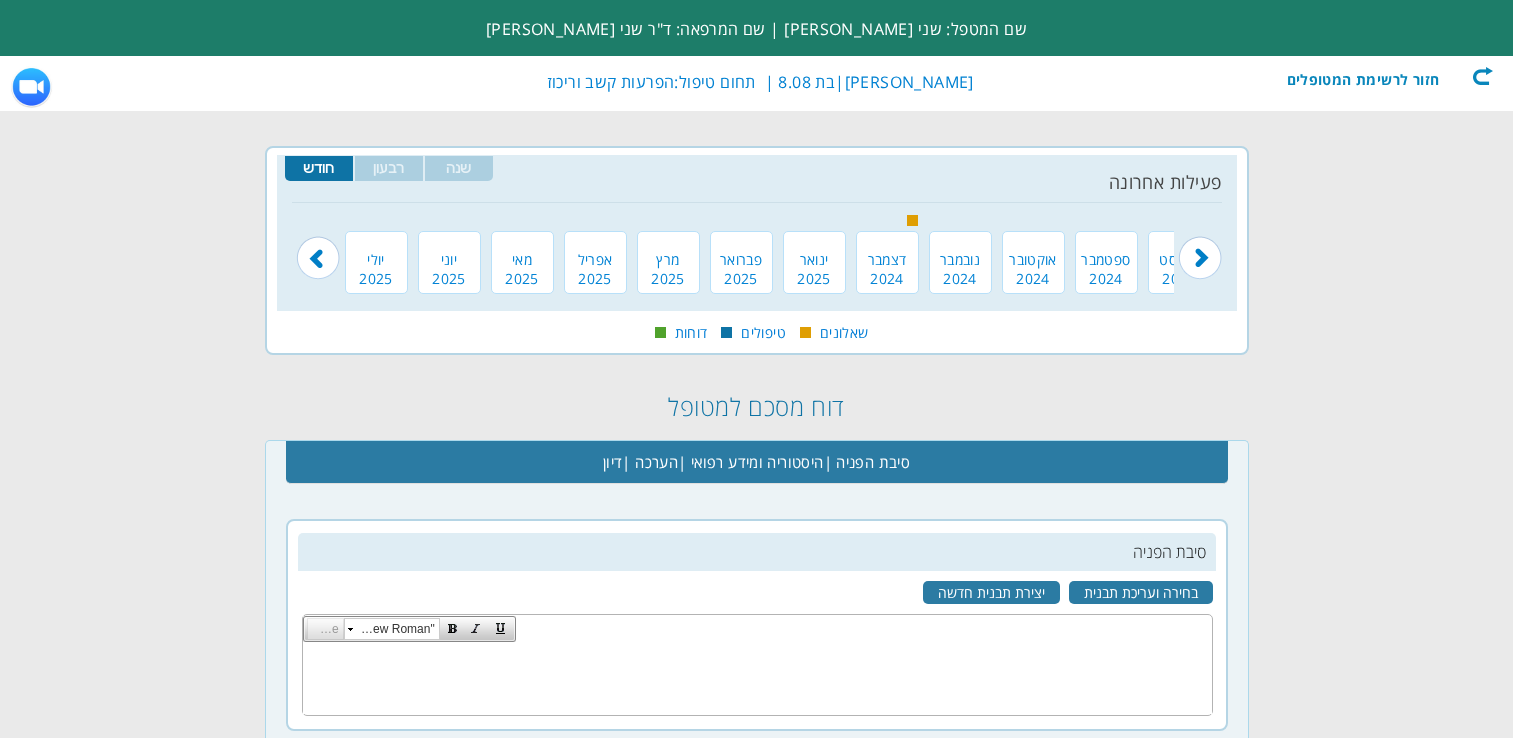 click at bounding box center (1200, 245) 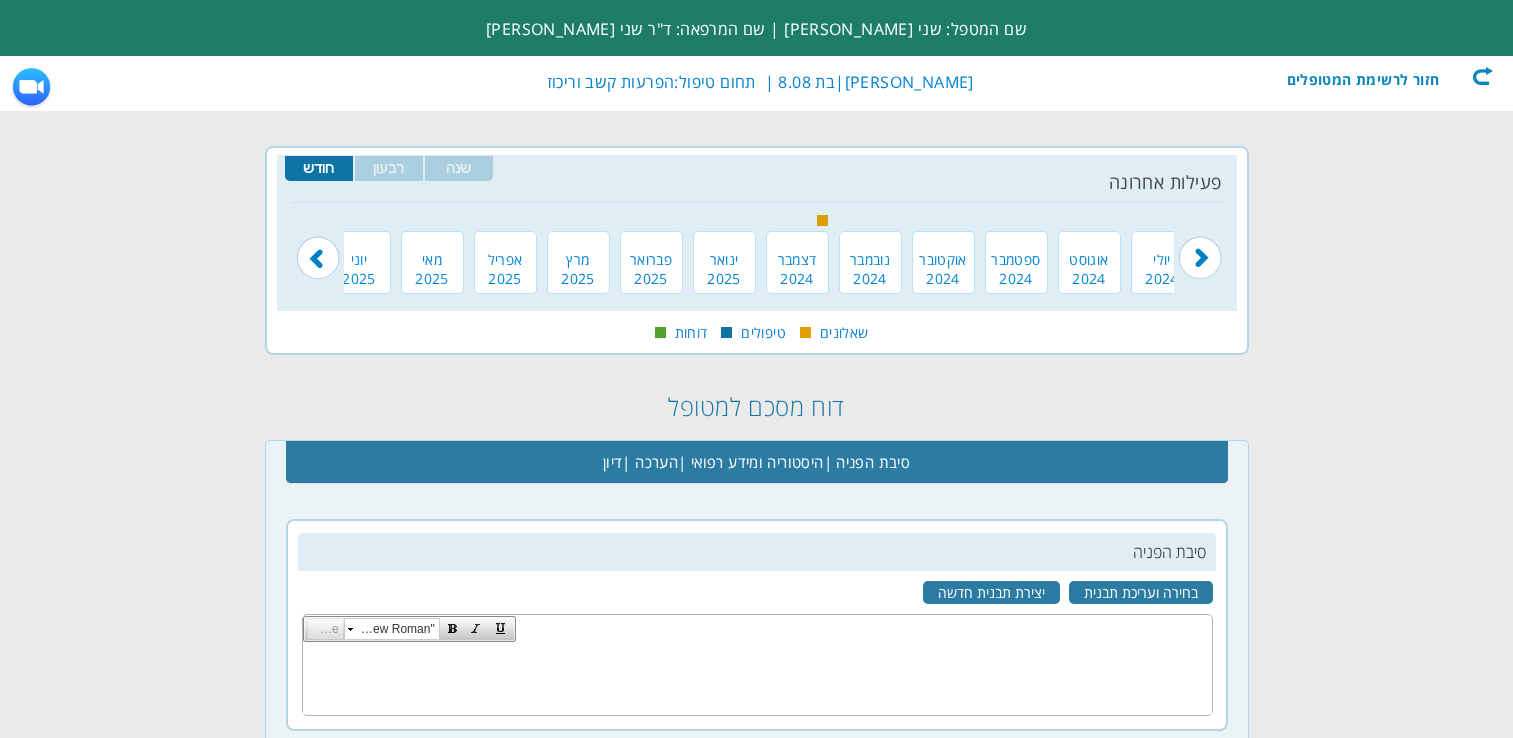 scroll, scrollTop: 0, scrollLeft: 0, axis: both 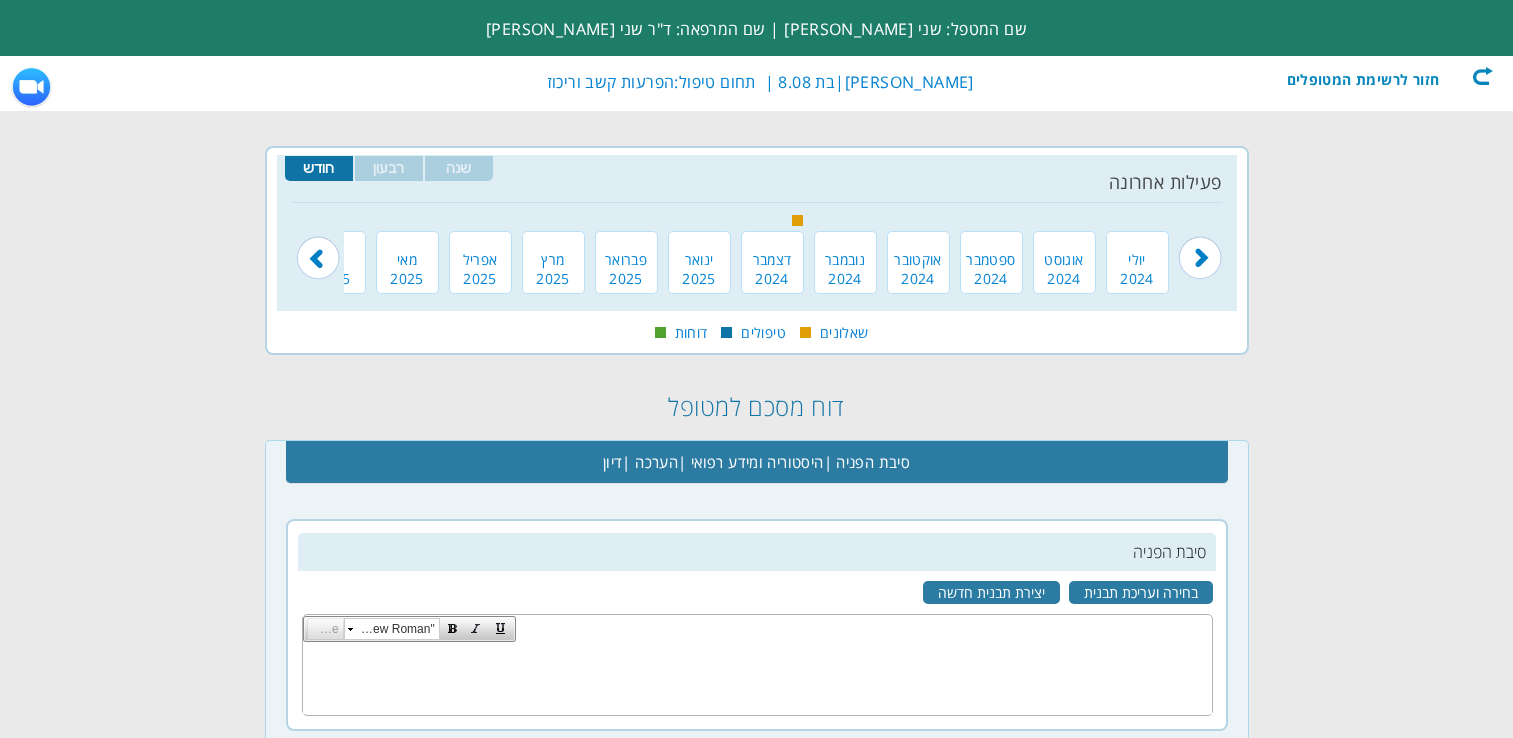 click at bounding box center (1200, 245) 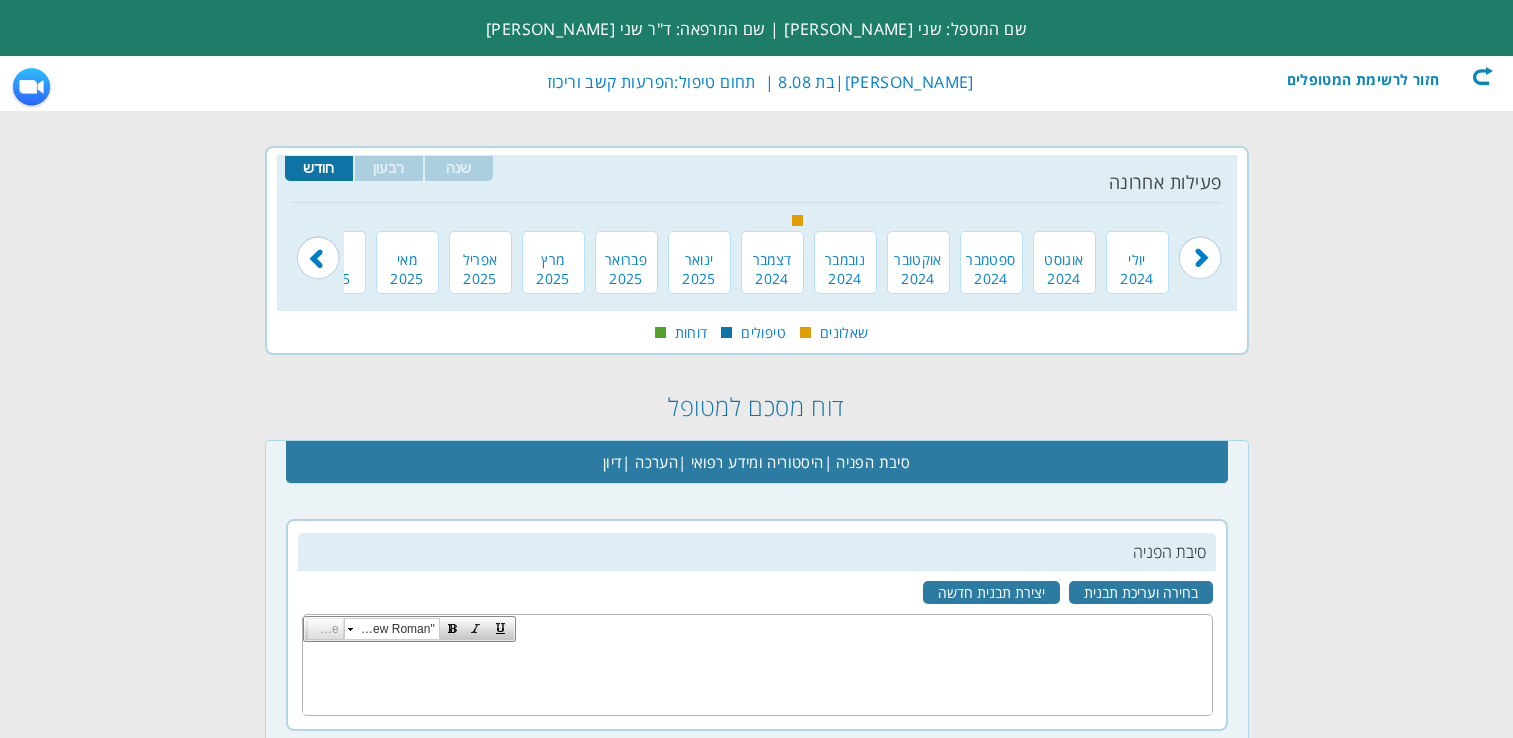 click at bounding box center [318, 245] 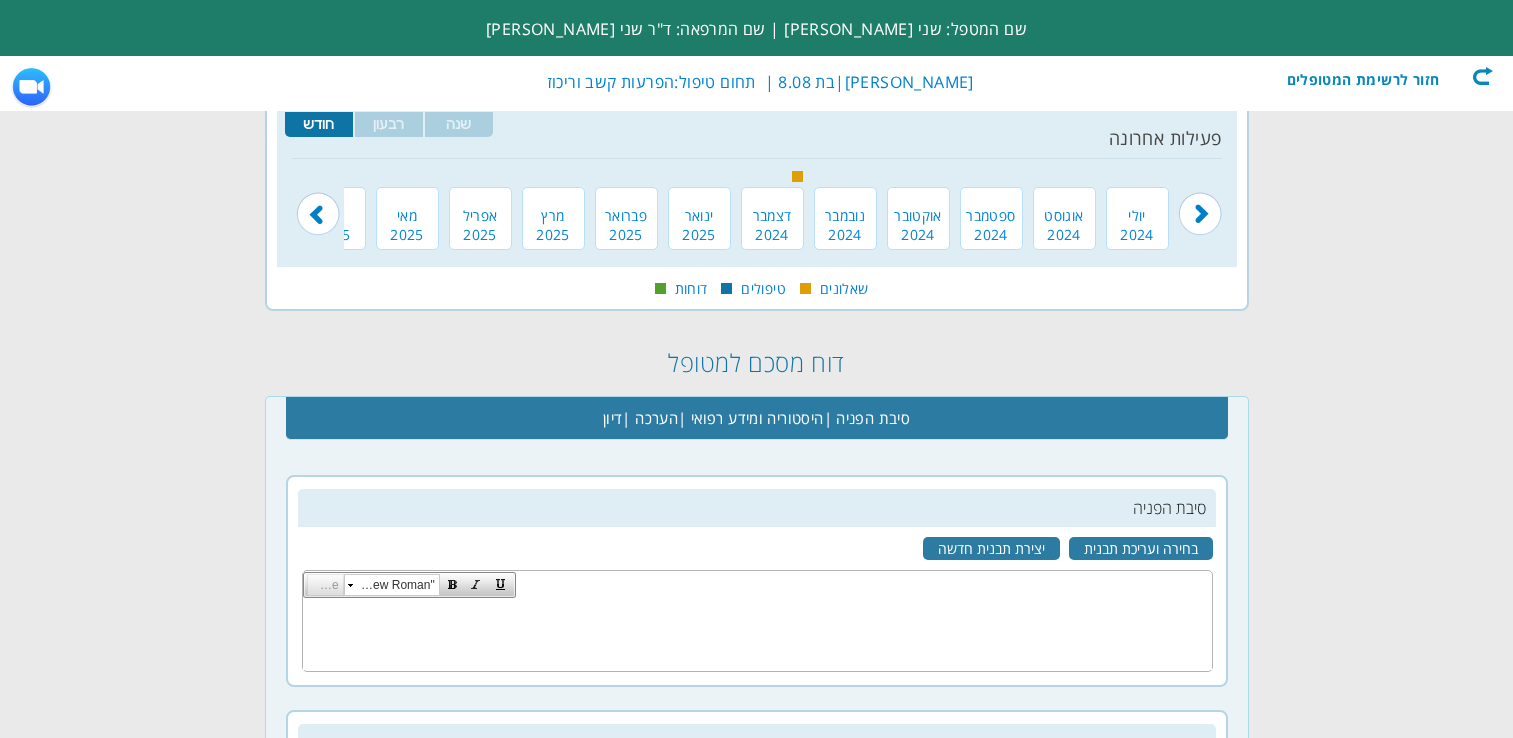 scroll, scrollTop: 0, scrollLeft: 0, axis: both 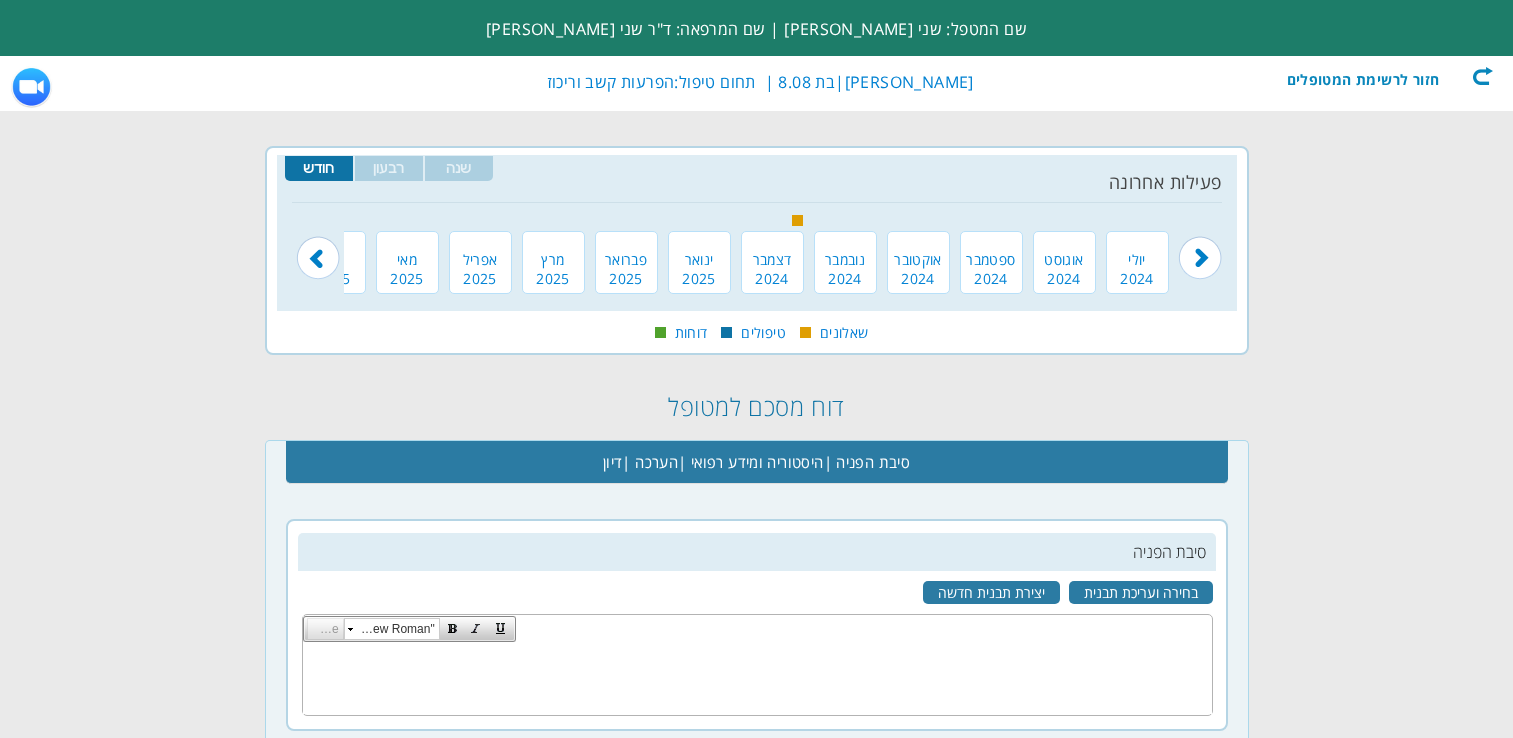 click on "שנה" at bounding box center (459, 168) 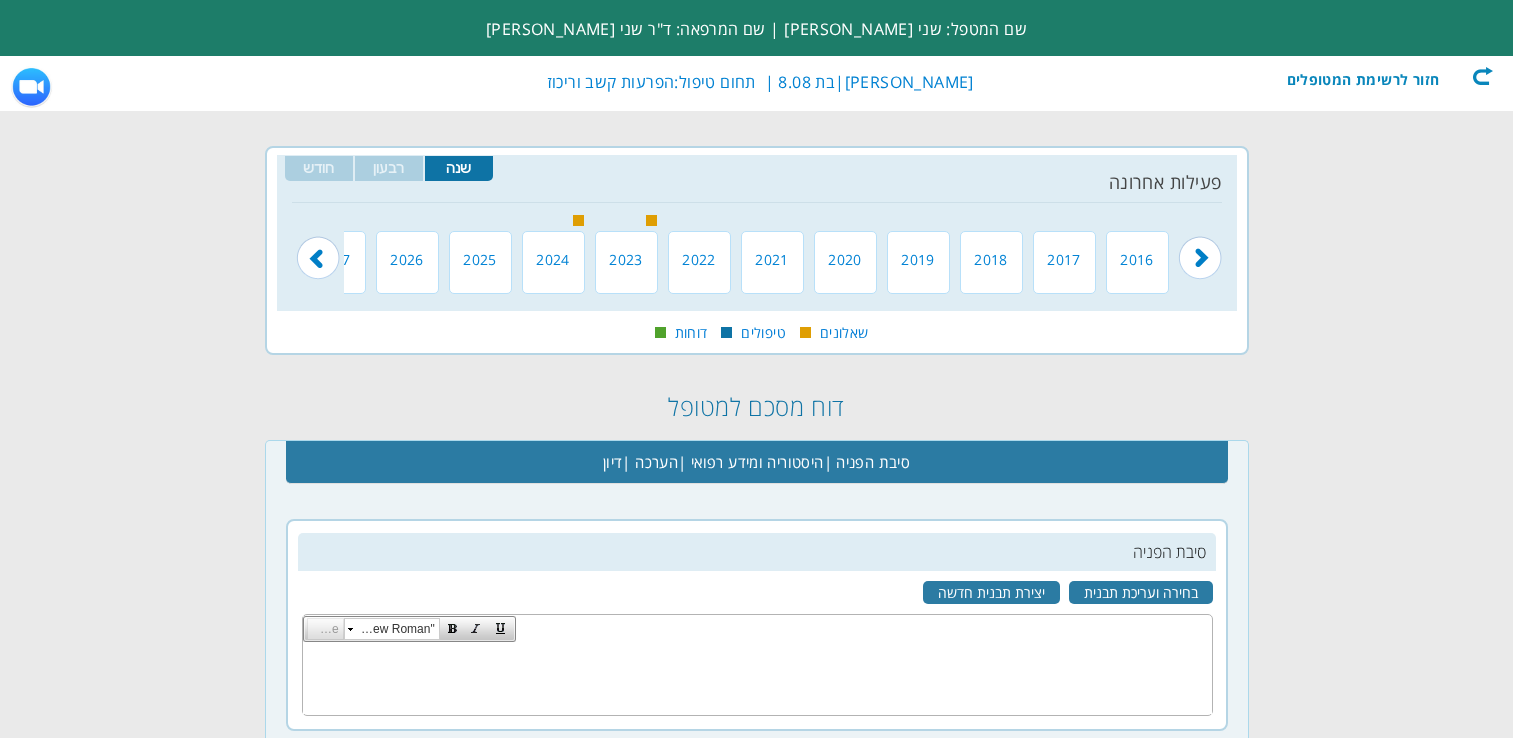 scroll, scrollTop: 0, scrollLeft: -265, axis: horizontal 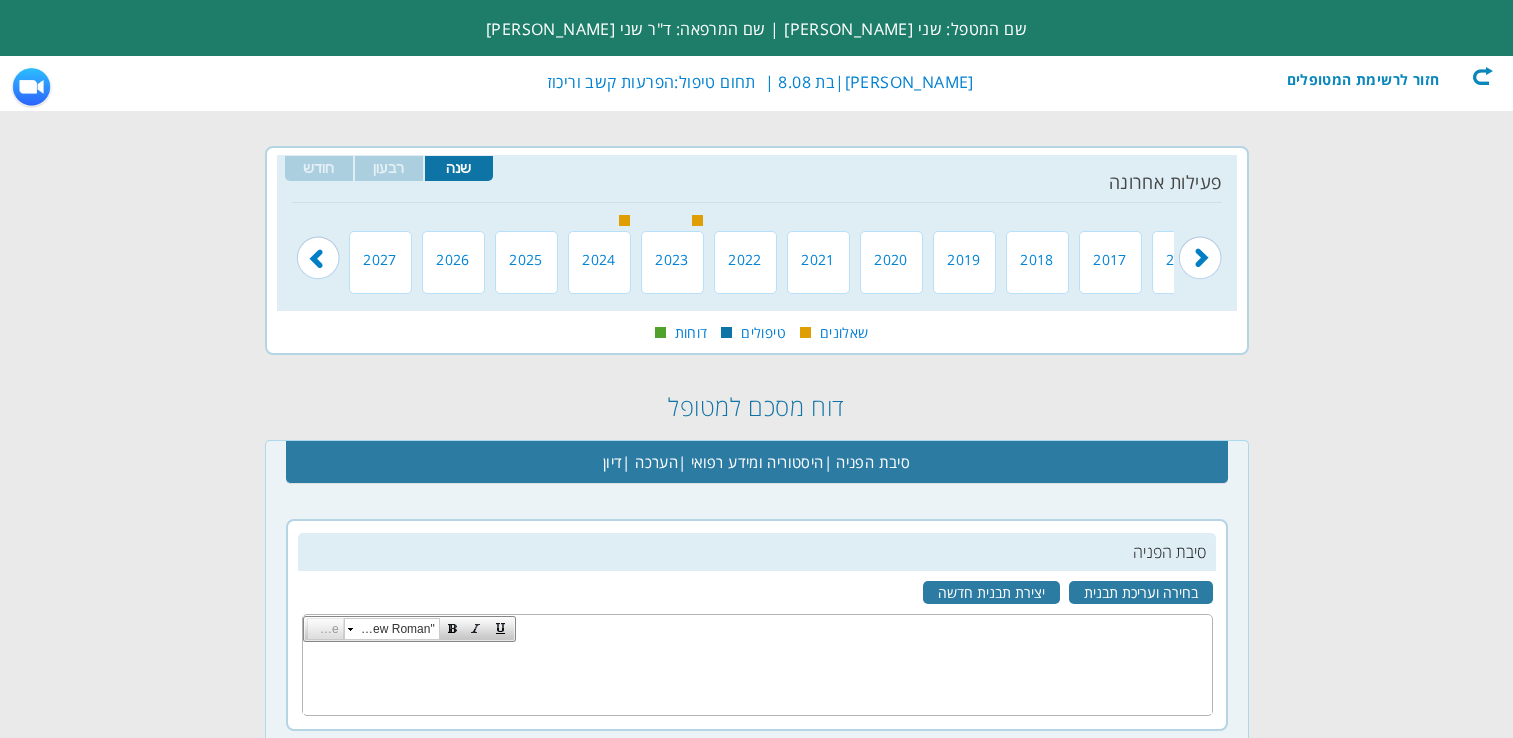 click at bounding box center (0, 0) 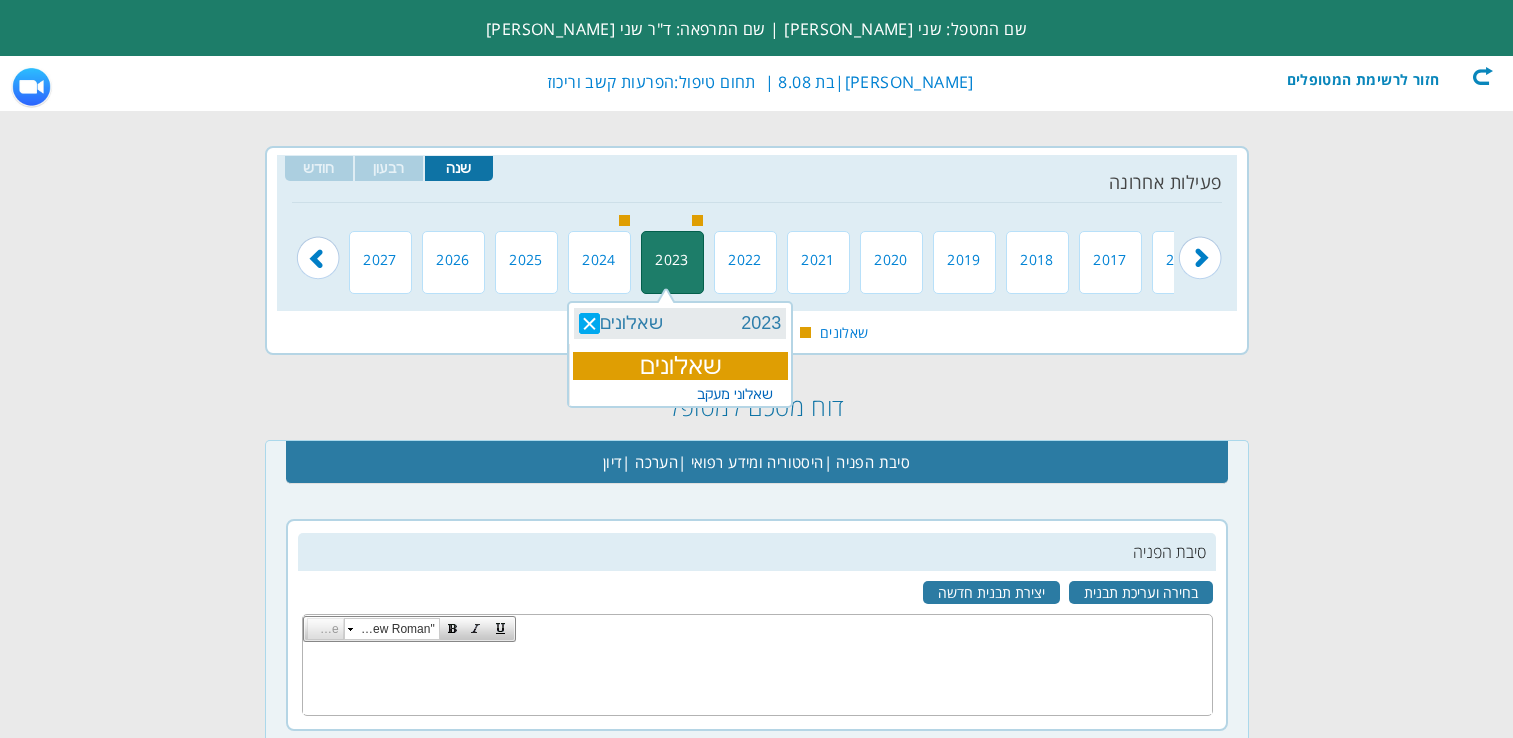 click on "שאלוני מעקב" at bounding box center (735, 394) 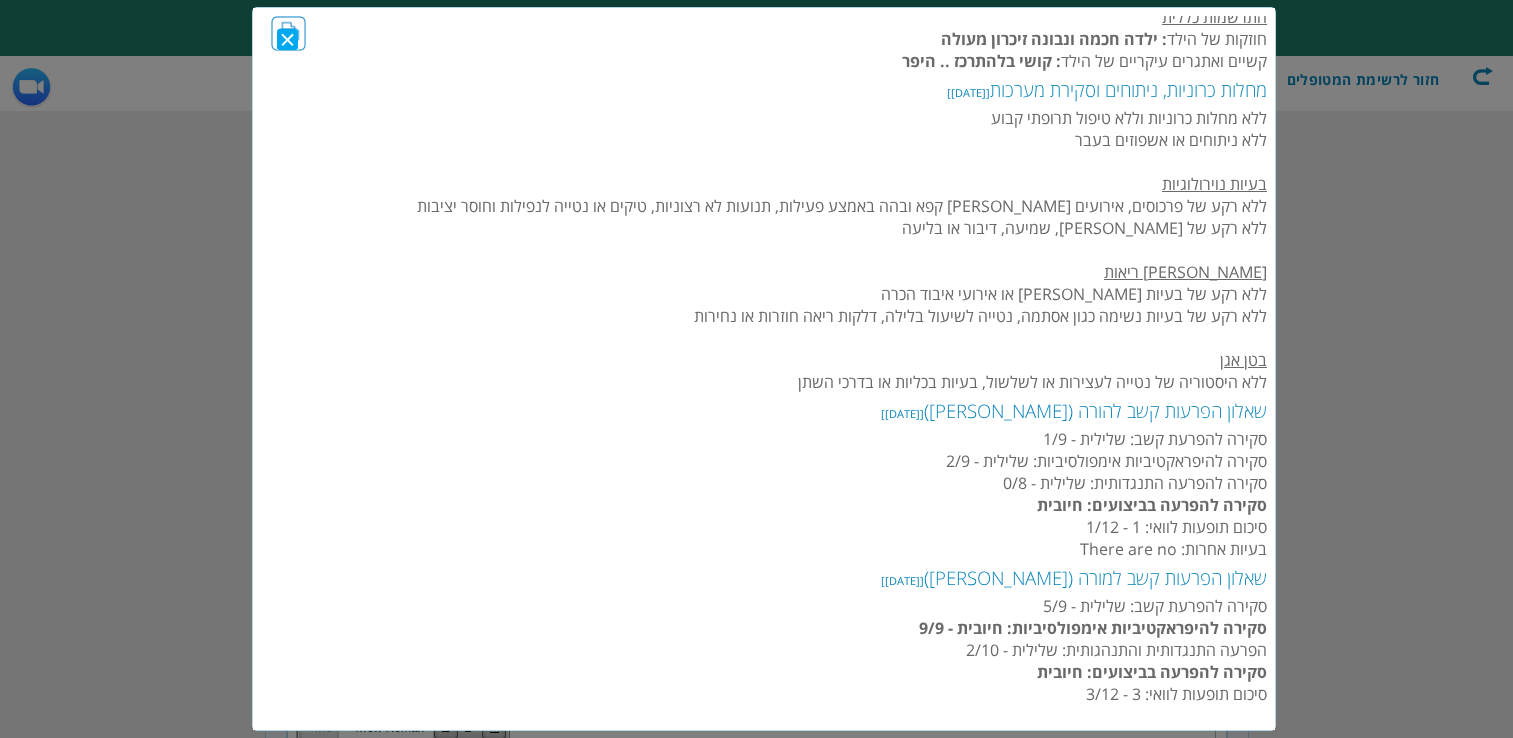 scroll, scrollTop: 150, scrollLeft: 0, axis: vertical 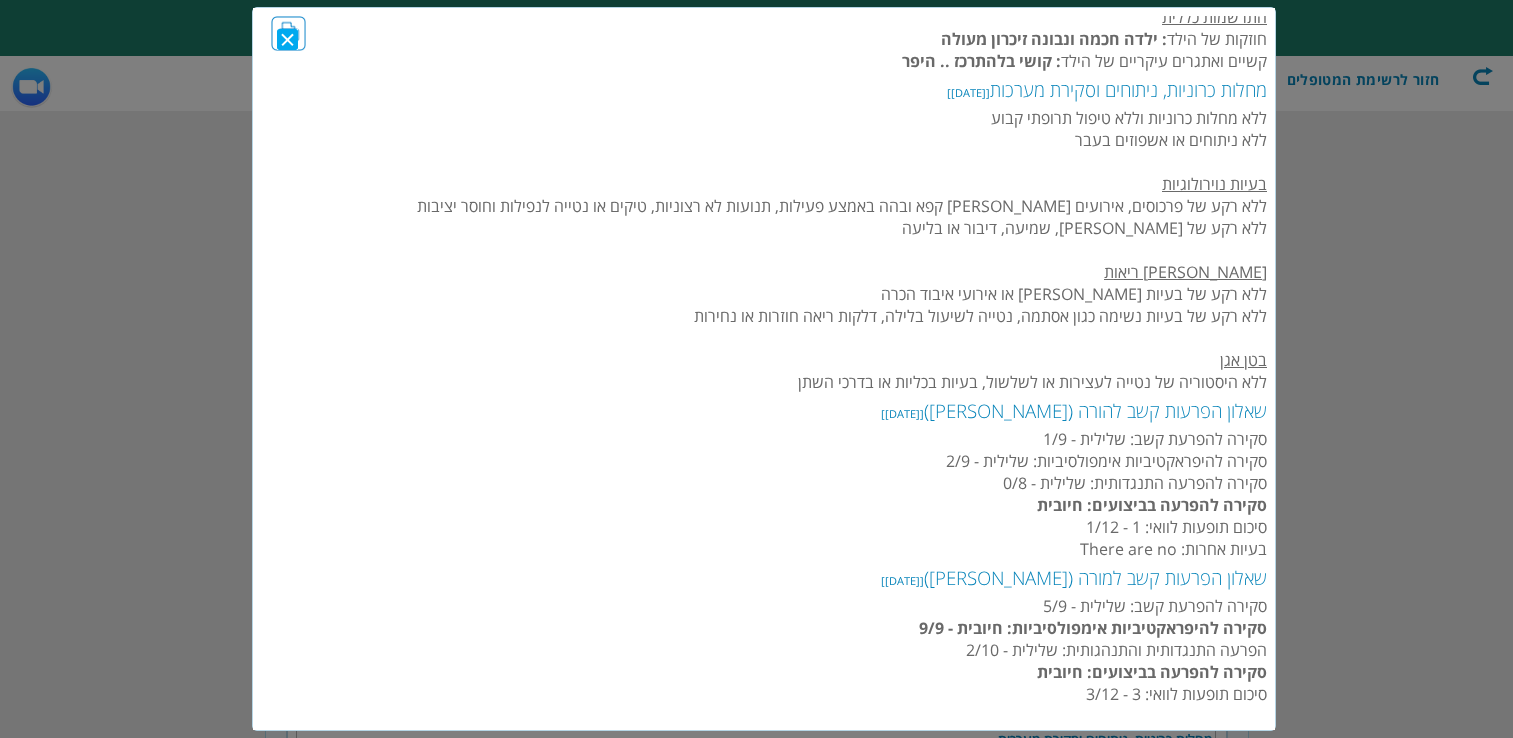 click on "Close" at bounding box center (292, 39) 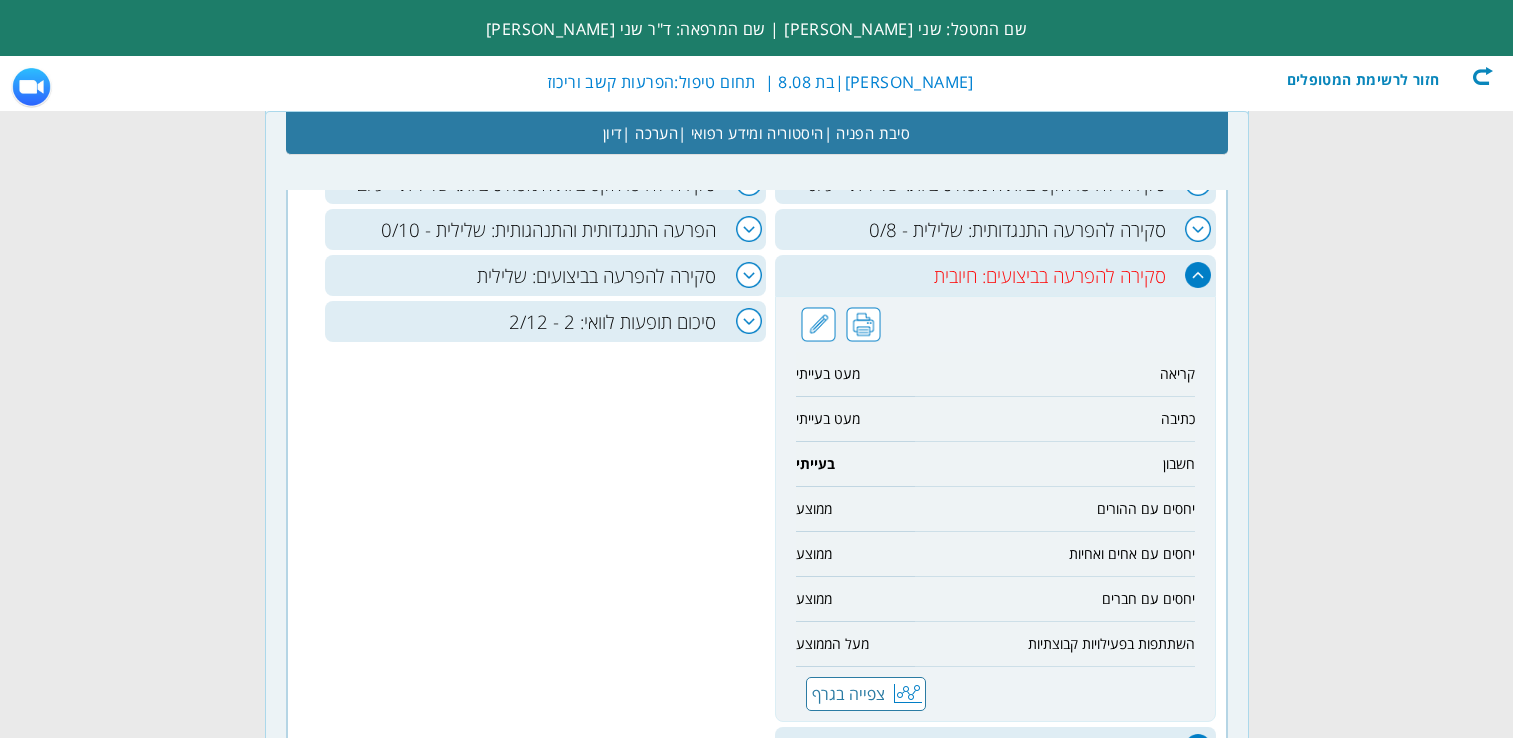 scroll, scrollTop: 950, scrollLeft: 0, axis: vertical 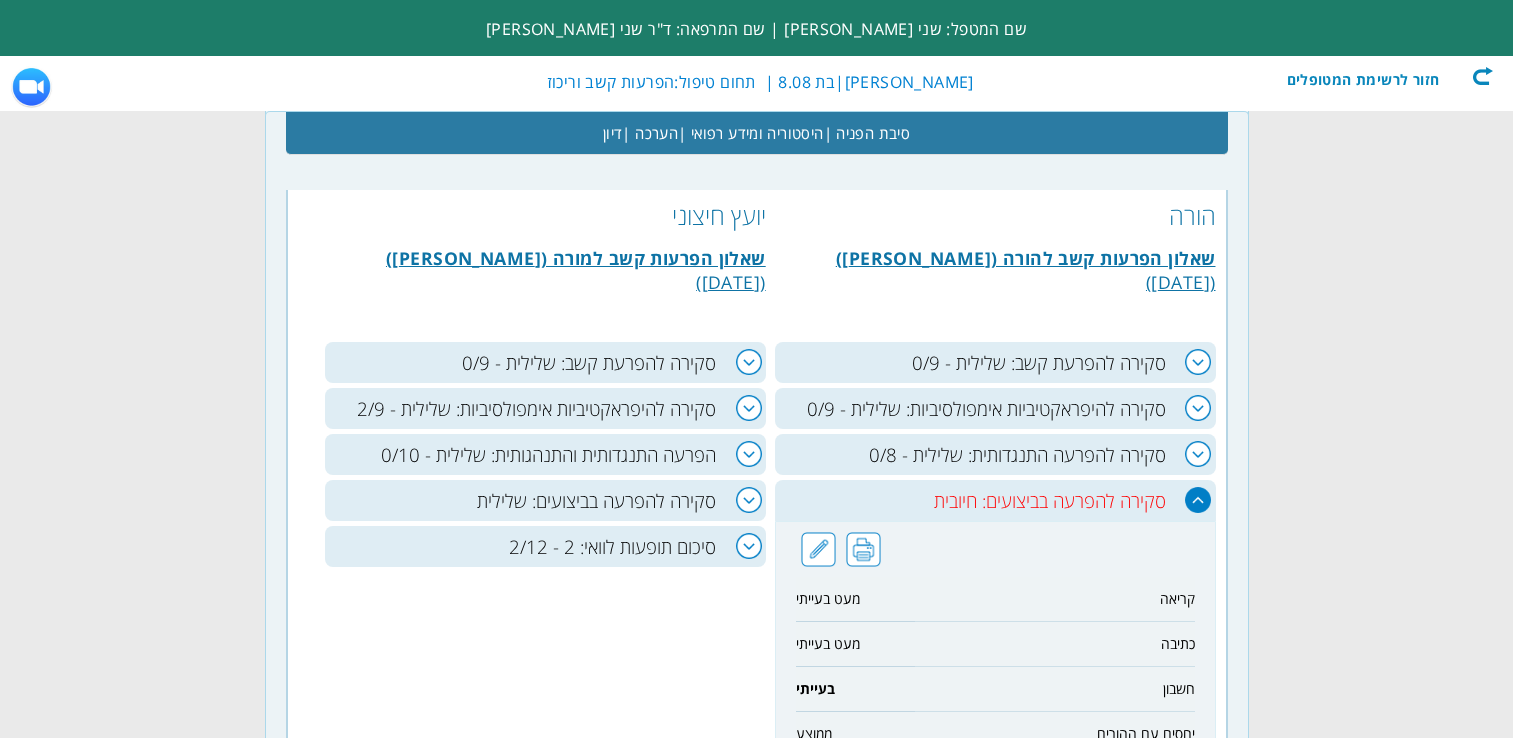 click on "שאלון הפרעות קשב למורה ([PERSON_NAME])" at bounding box center [576, 258] 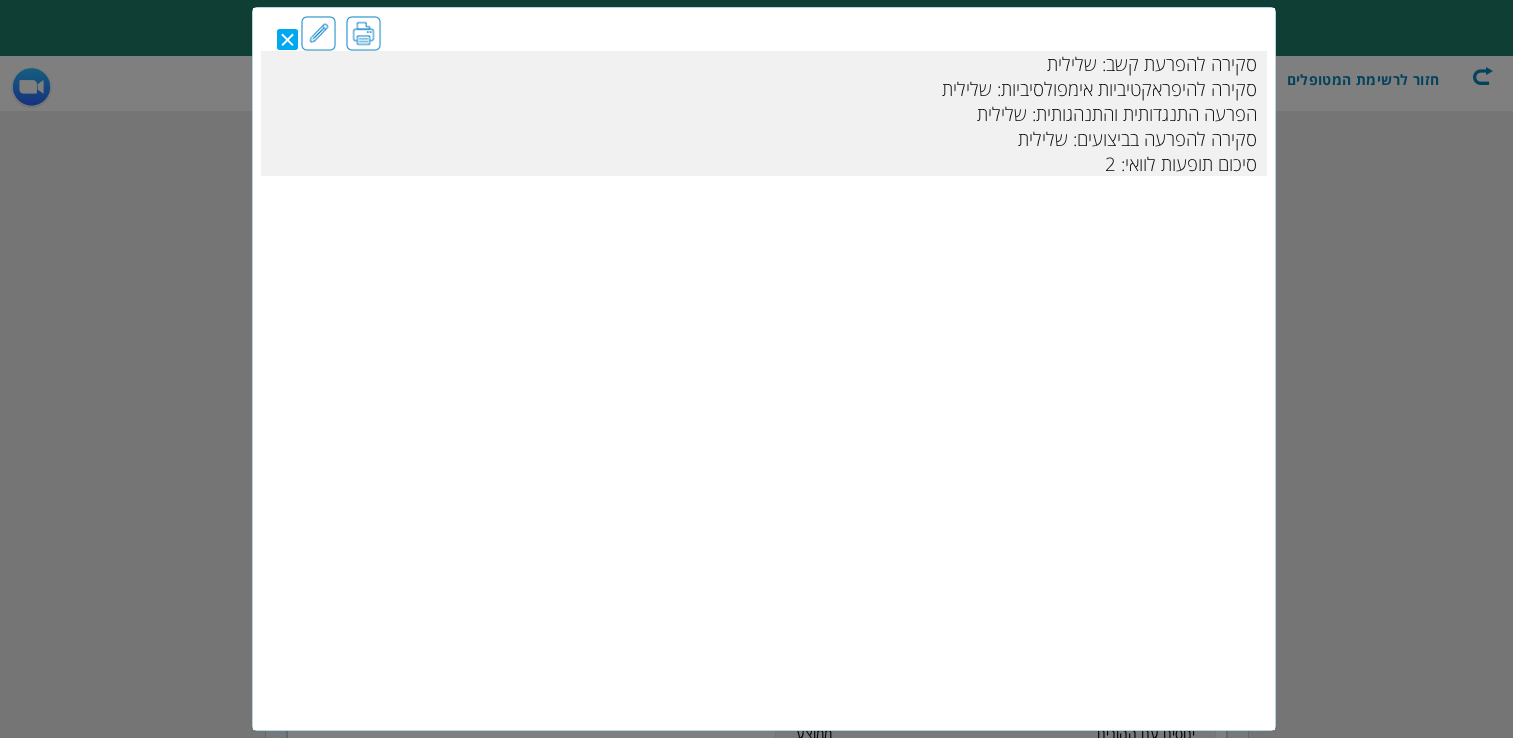 scroll, scrollTop: 0, scrollLeft: 0, axis: both 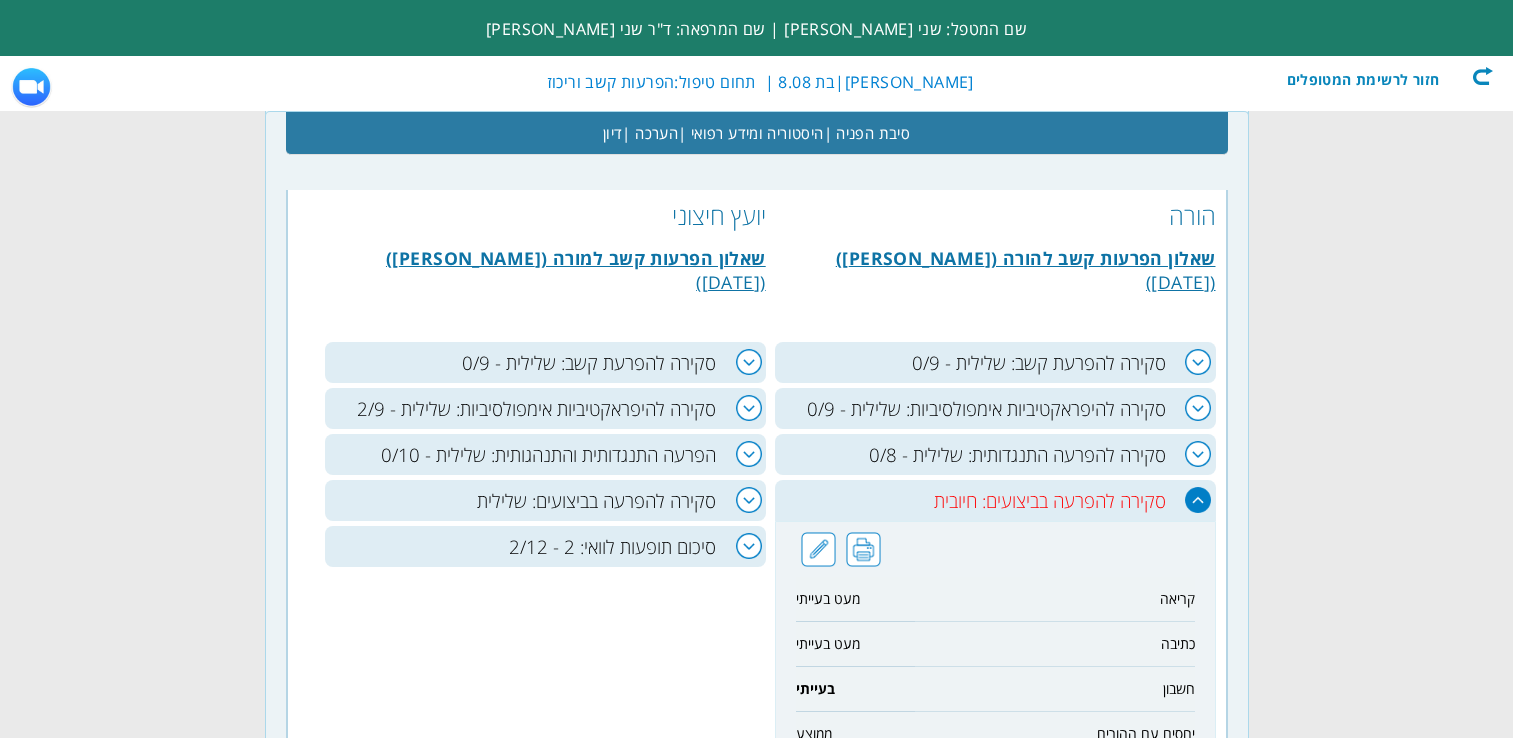 click on "שאלון הפרעות קשב להורה ([PERSON_NAME])     ([DATE])" at bounding box center [1005, 270] 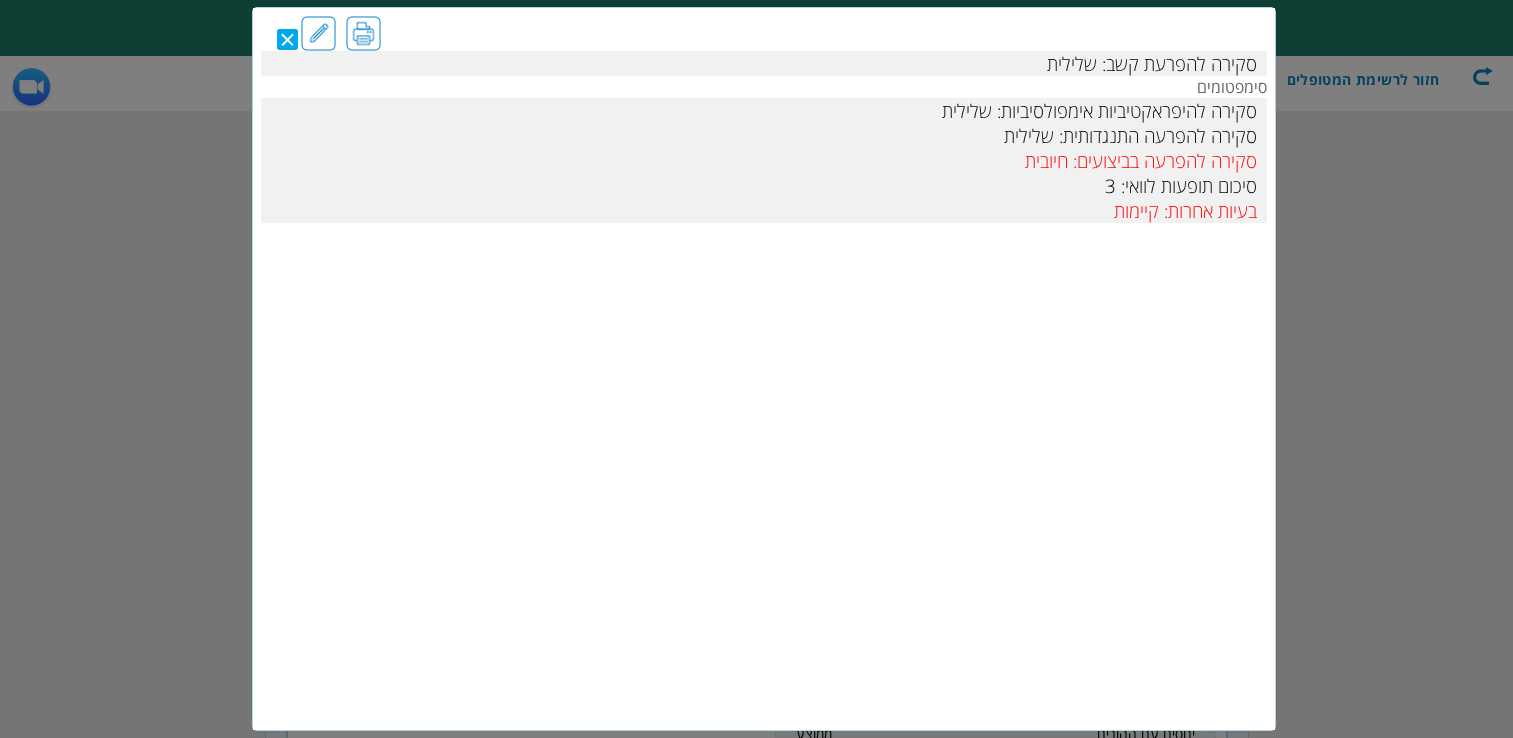 scroll, scrollTop: 0, scrollLeft: 0, axis: both 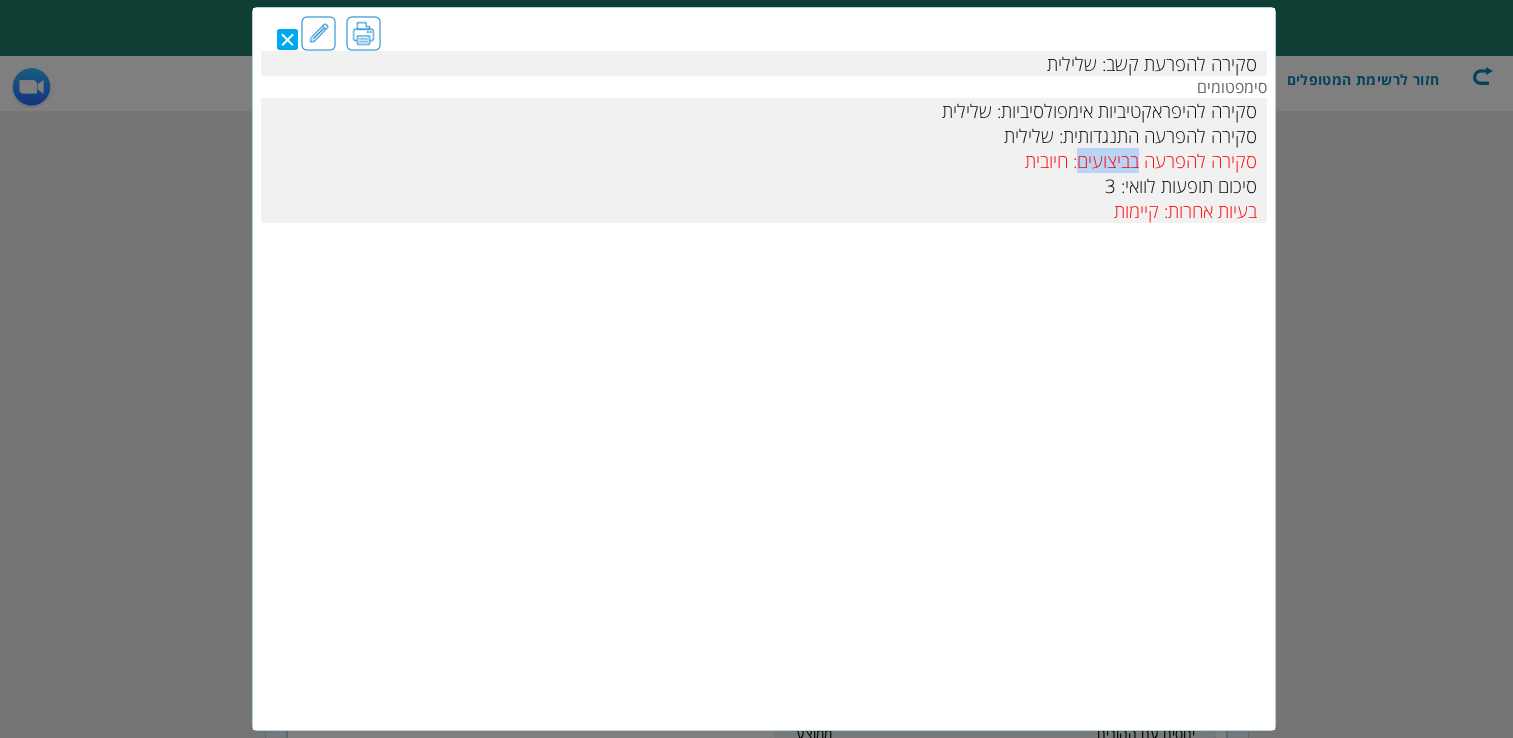 click on "סקירה להפרעה בביצועים:  חיובית" at bounding box center [764, 160] 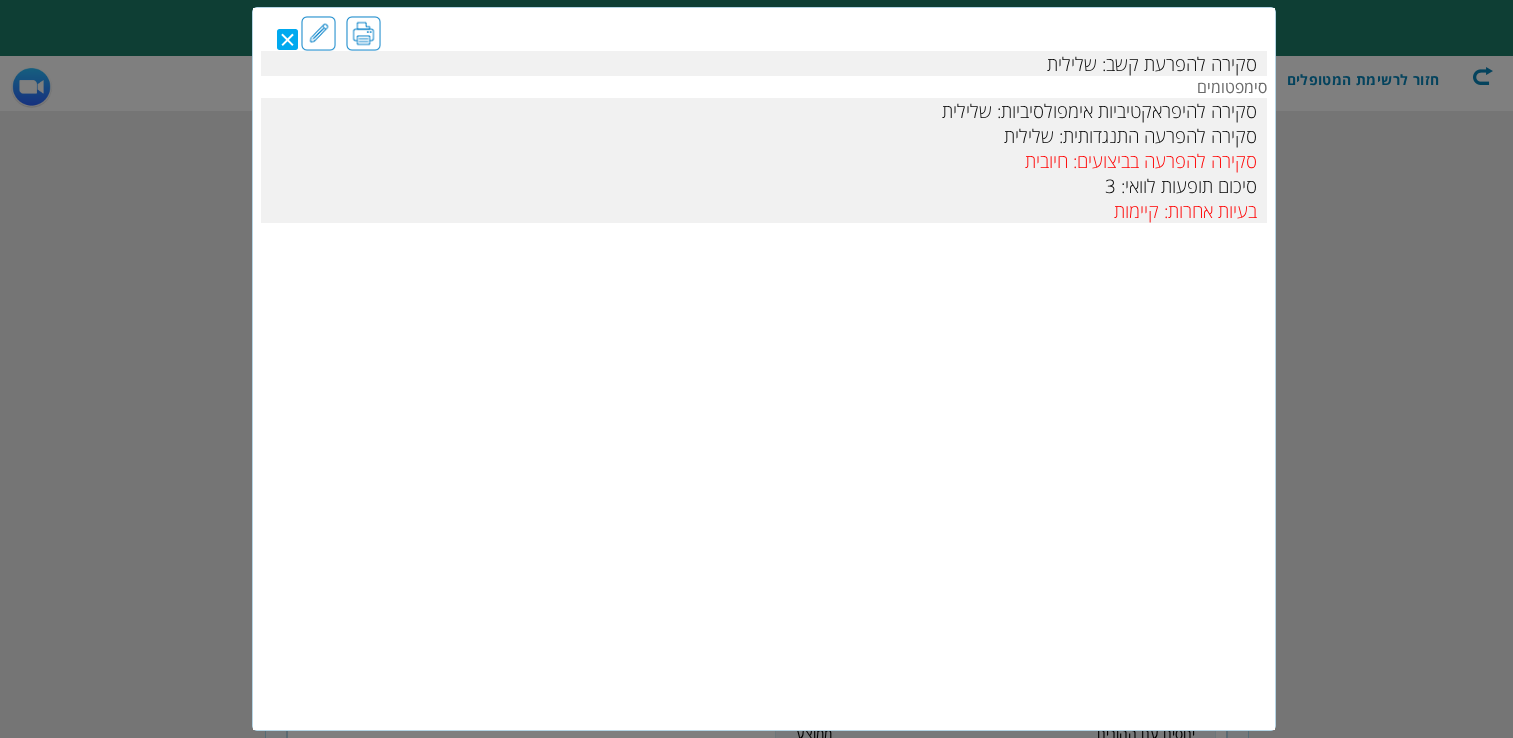 drag, startPoint x: 1132, startPoint y: 159, endPoint x: 1056, endPoint y: 158, distance: 76.00658 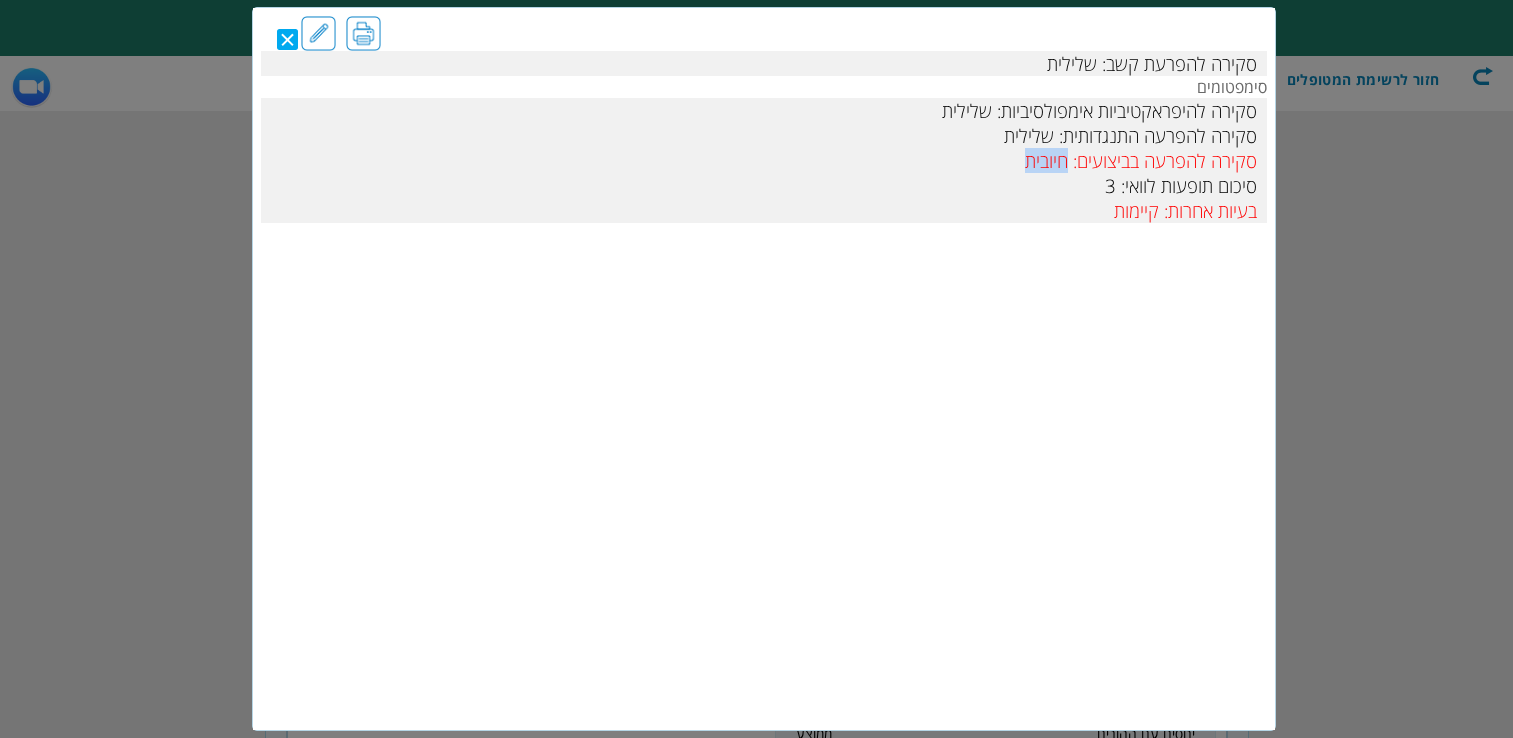 click on "סקירה להפרעה בביצועים:  חיובית" at bounding box center [764, 160] 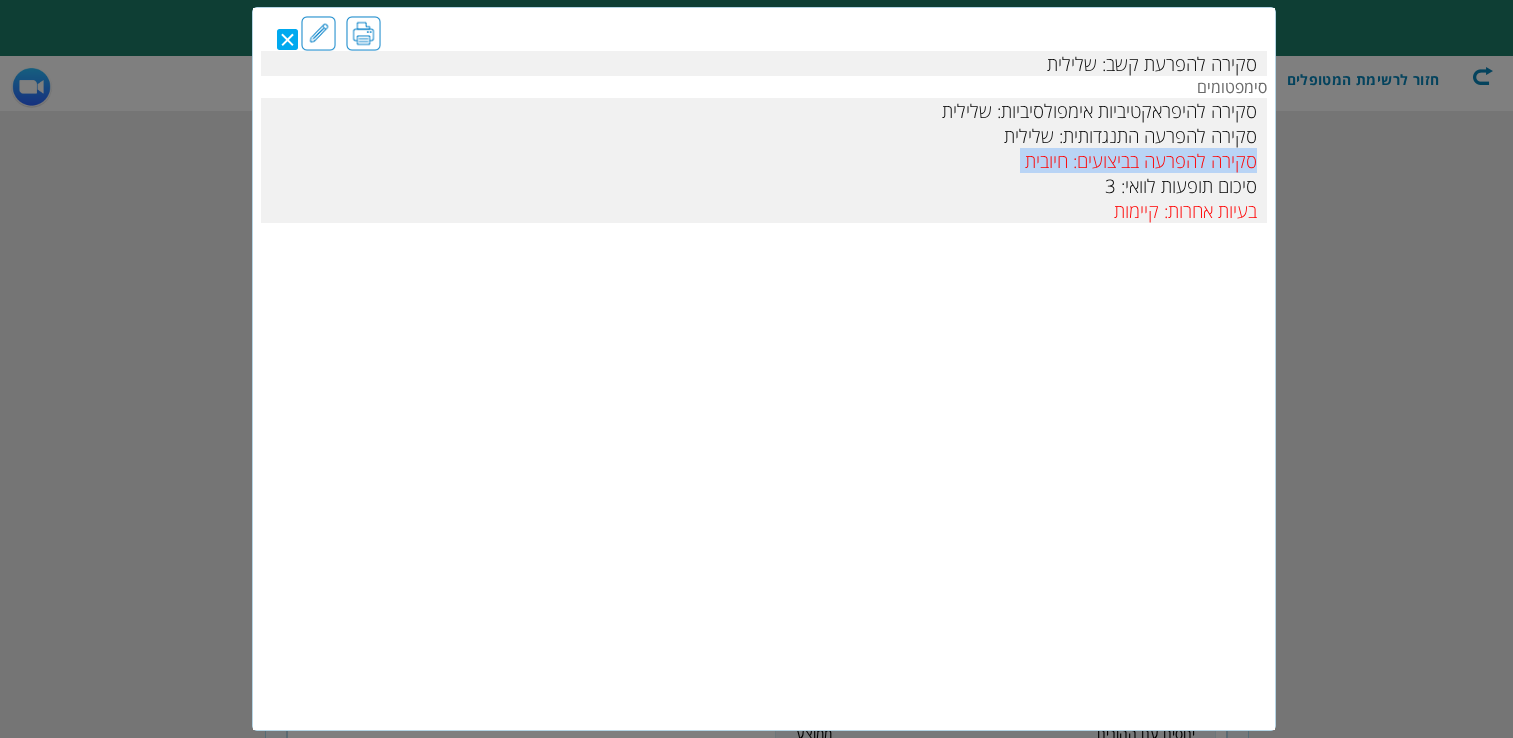 click on "סקירה להפרעה בביצועים:  חיובית" at bounding box center (764, 160) 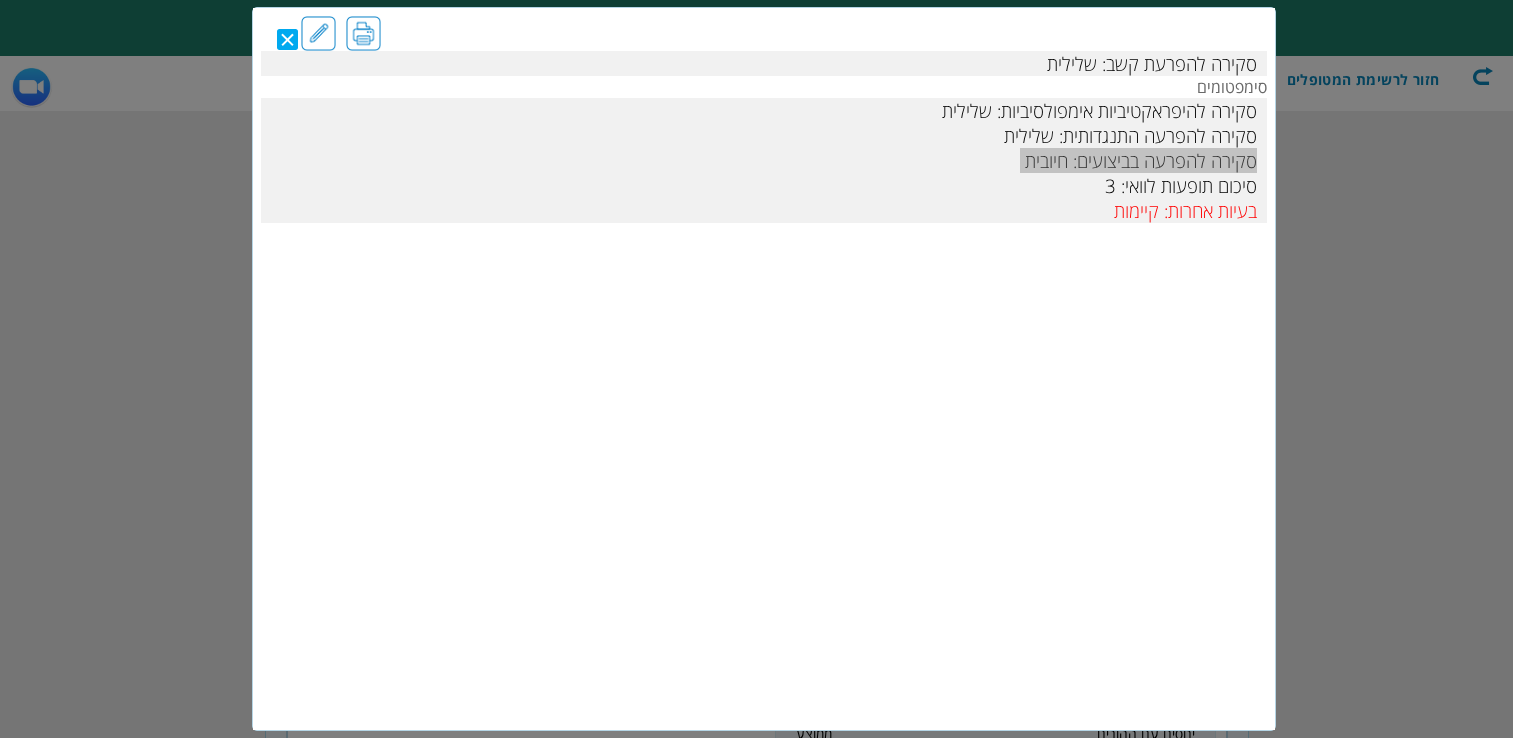click on "Close" at bounding box center (292, 33) 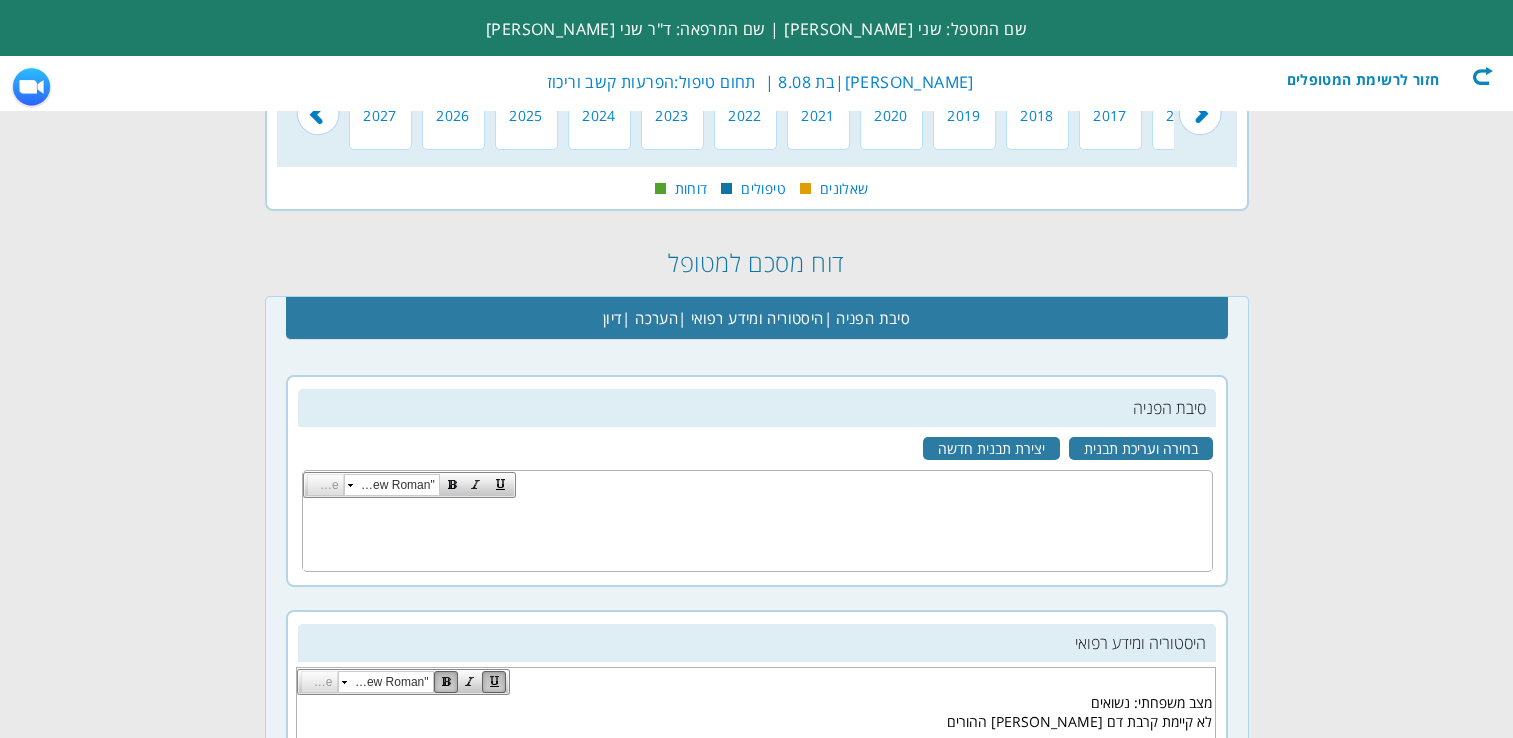 scroll, scrollTop: 50, scrollLeft: 0, axis: vertical 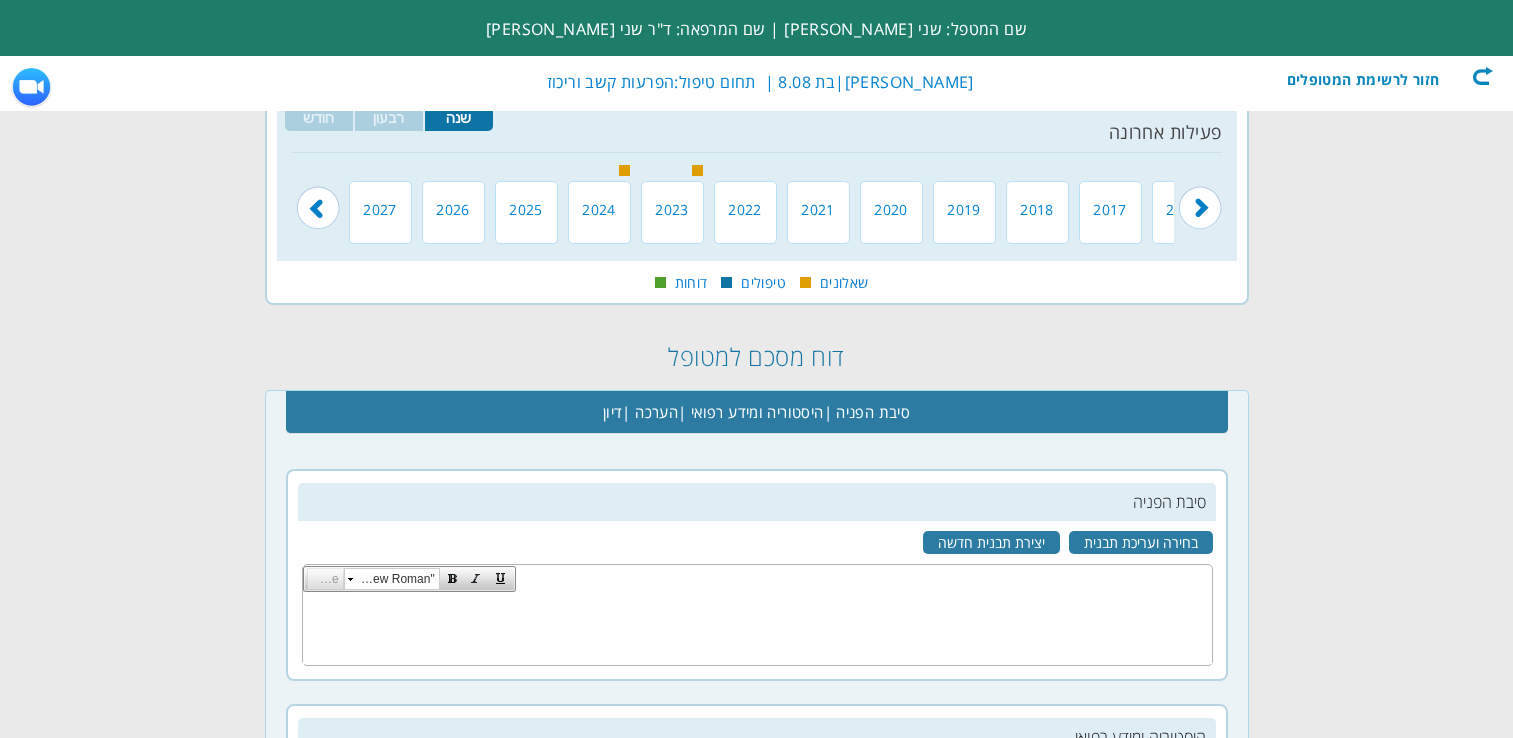 click at bounding box center [1200, 195] 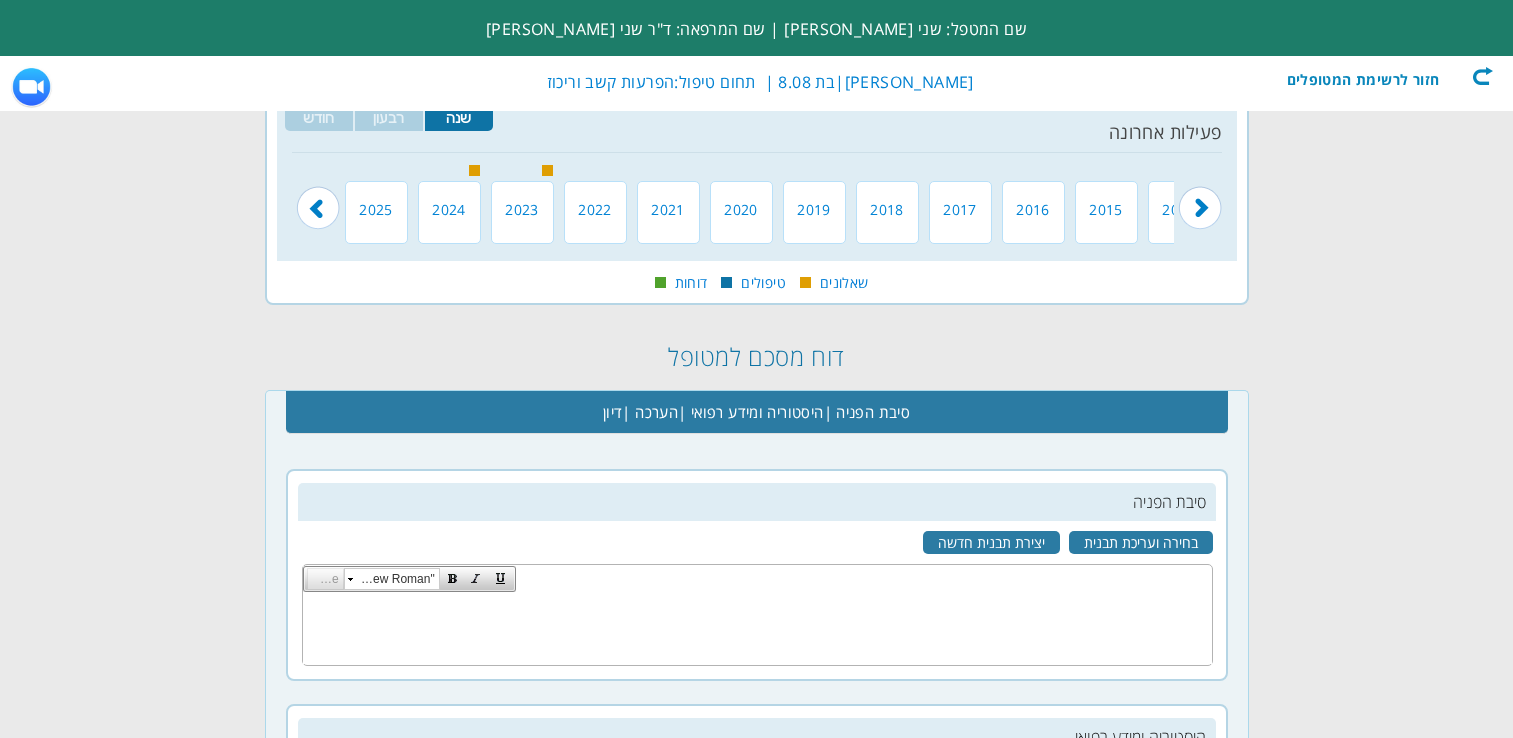click at bounding box center [1200, 195] 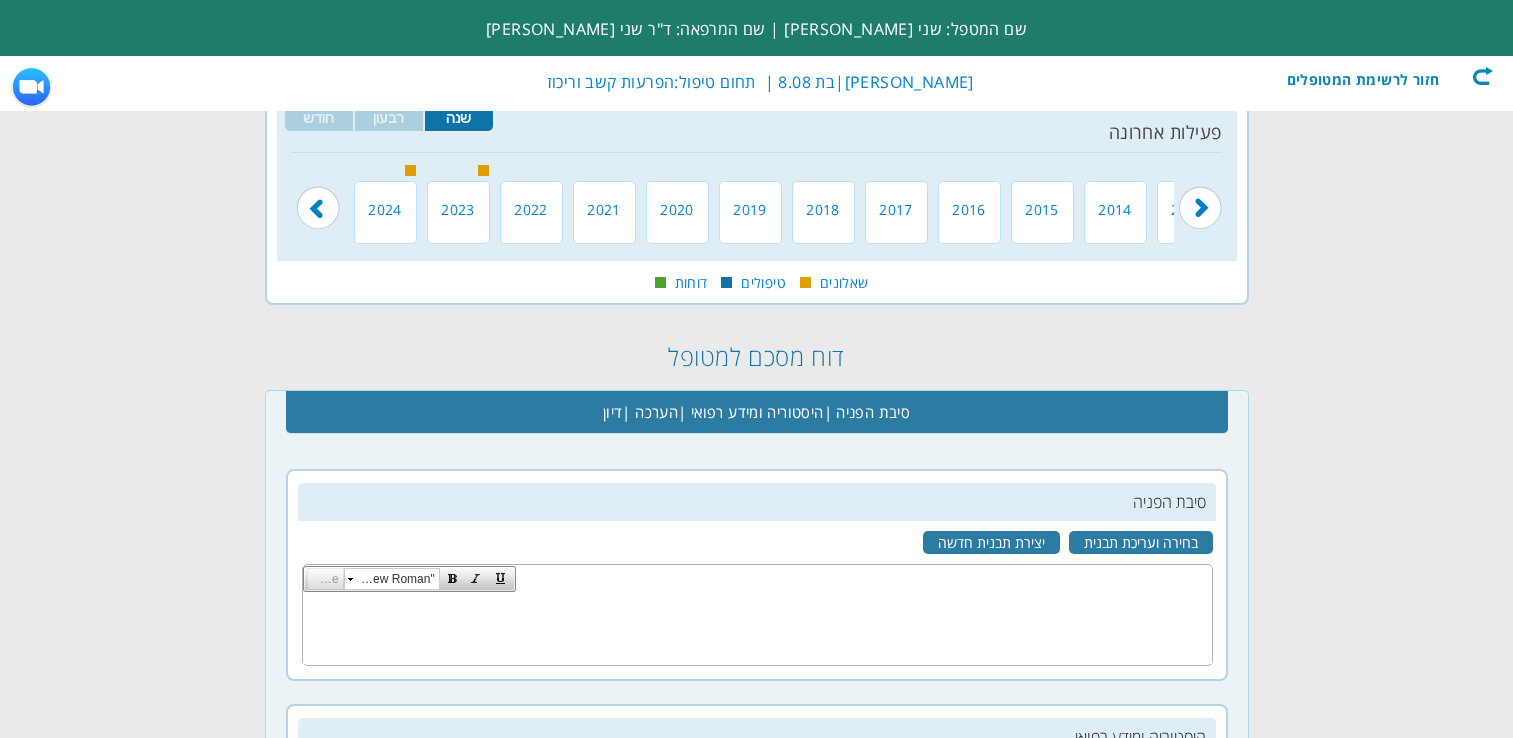 scroll, scrollTop: 0, scrollLeft: 0, axis: both 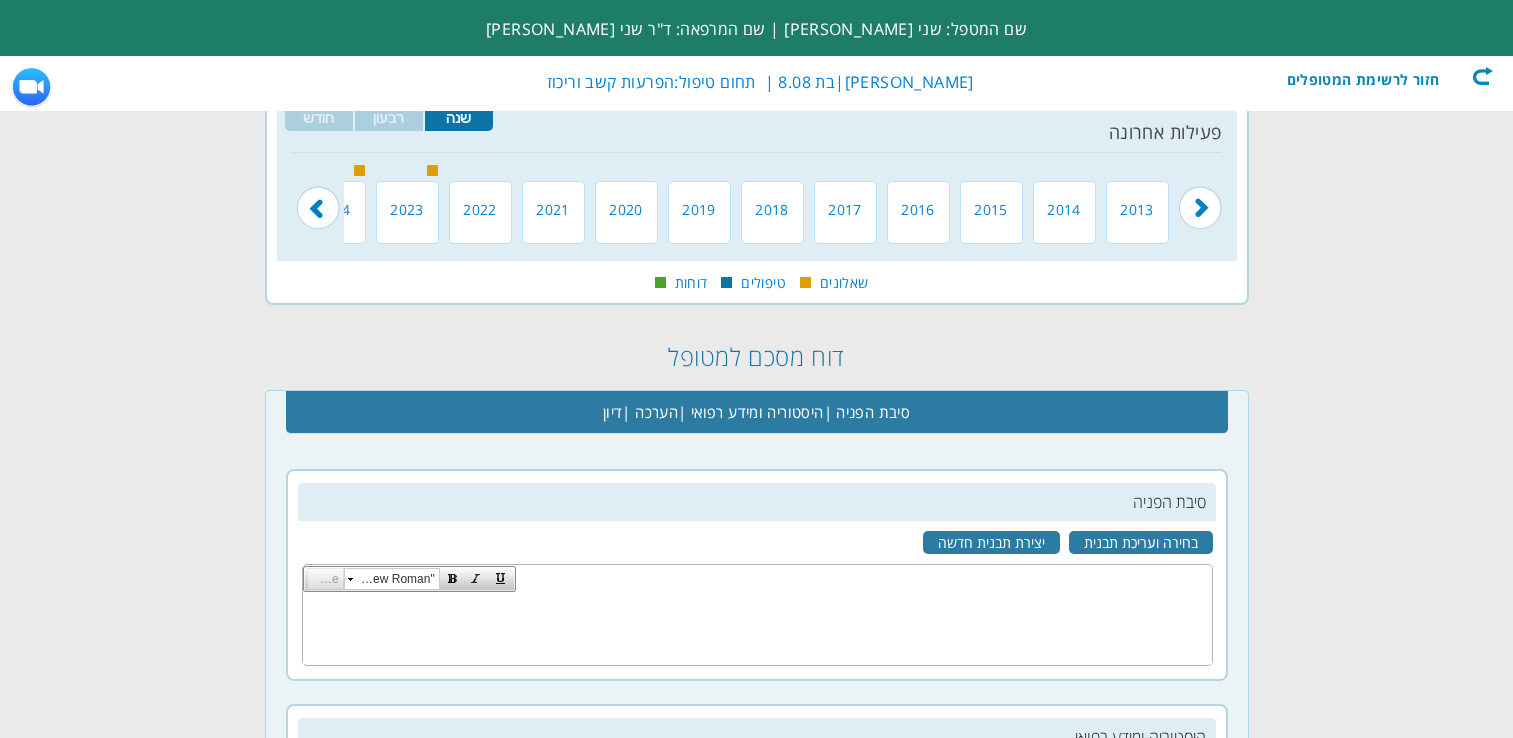 click at bounding box center (1200, 195) 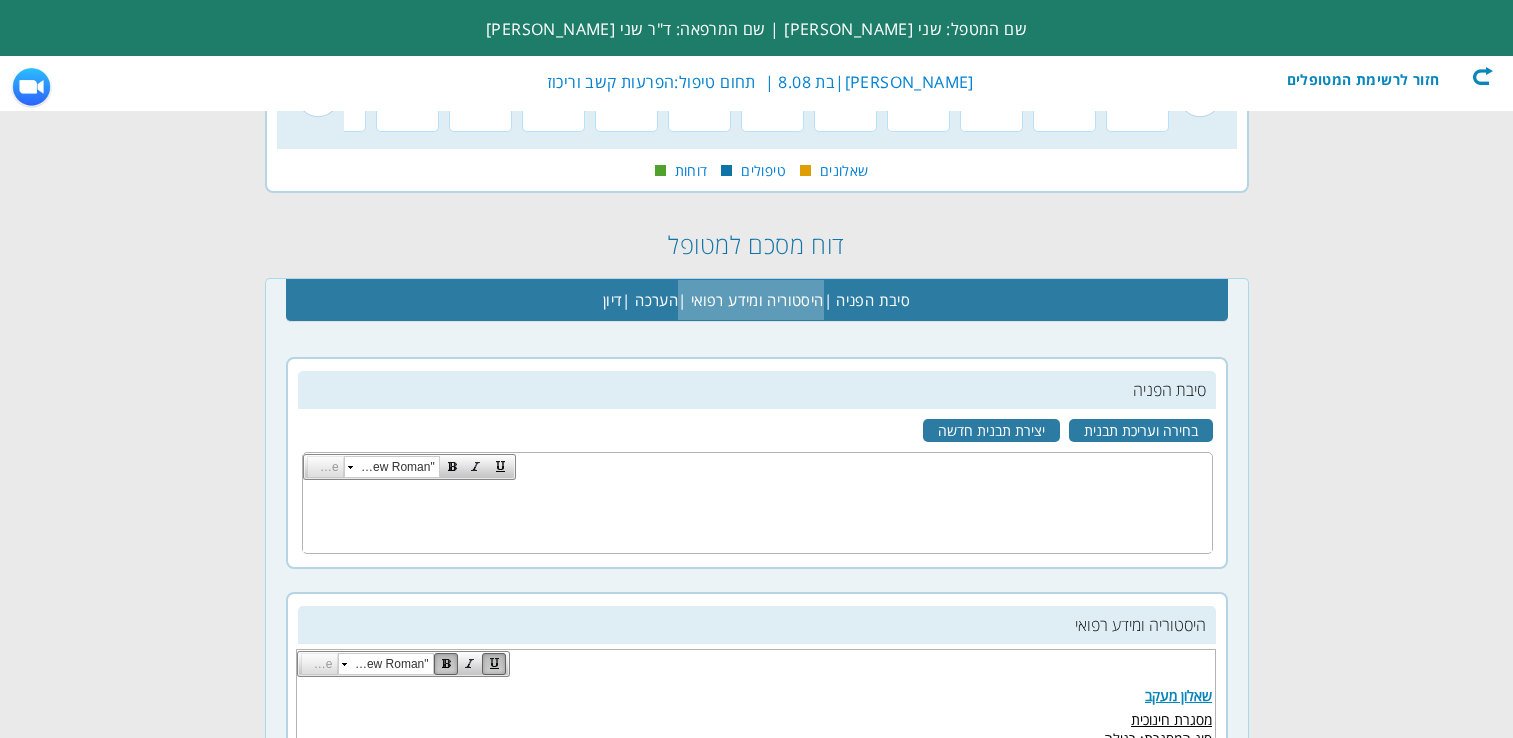 scroll, scrollTop: 0, scrollLeft: 0, axis: both 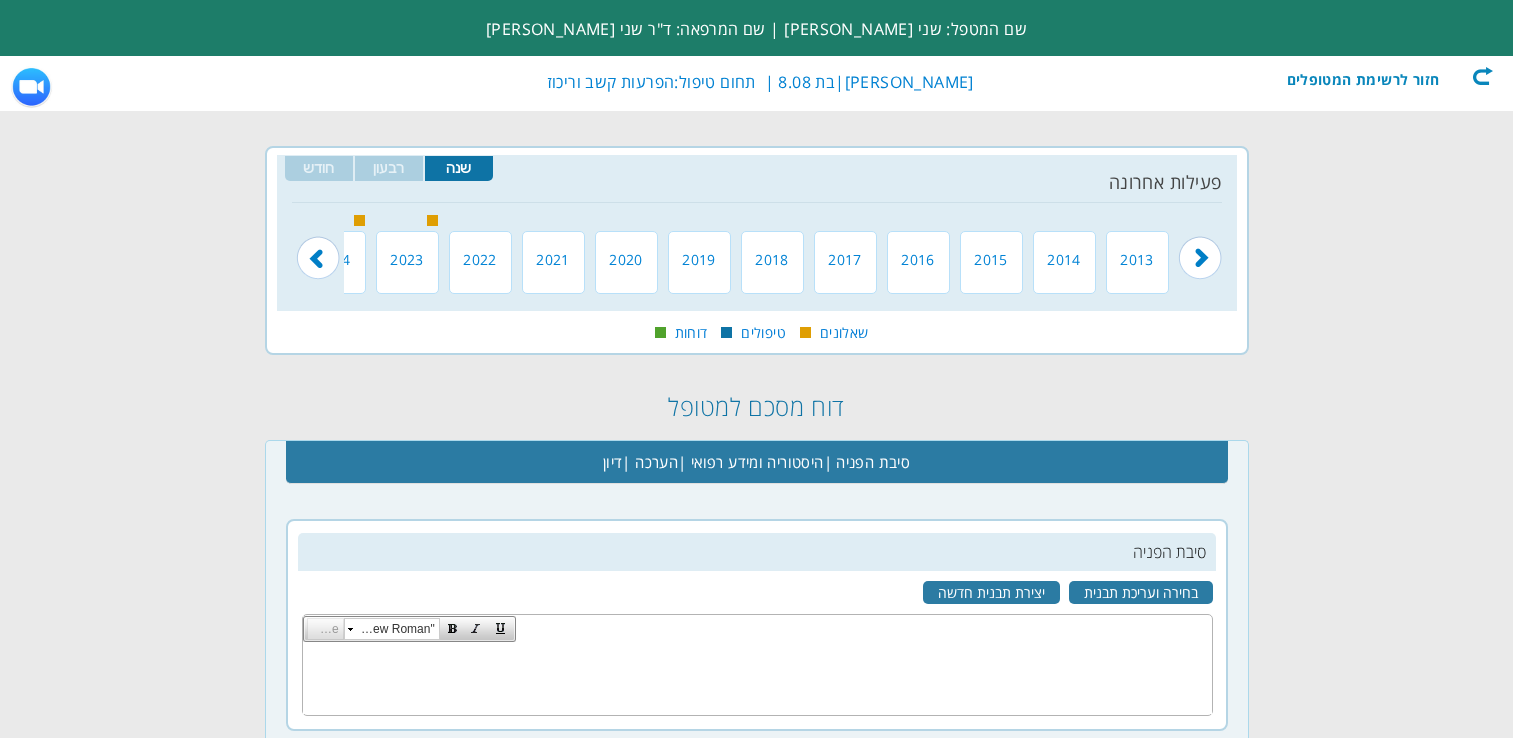 click at bounding box center (0, 0) 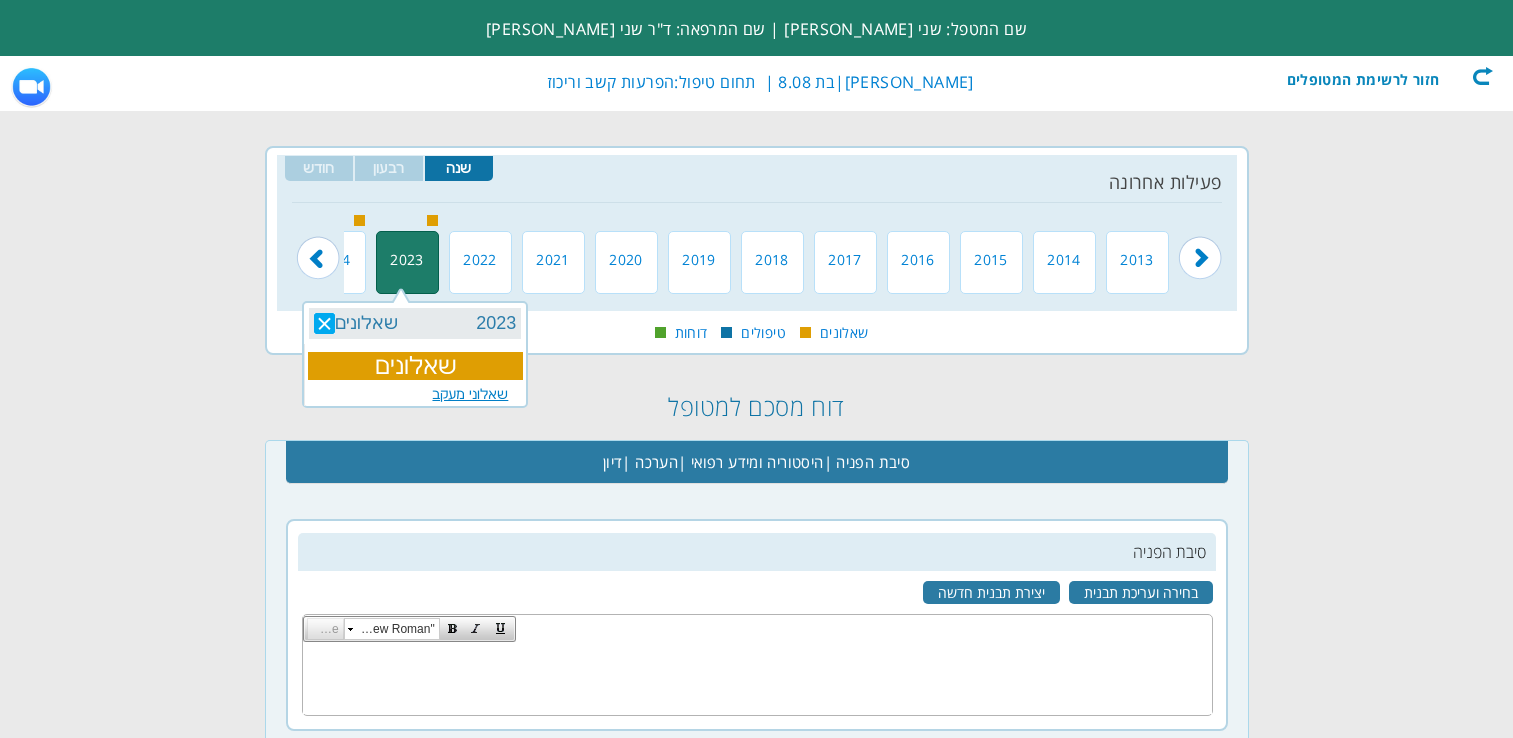 click on "2023" at bounding box center [496, 323] 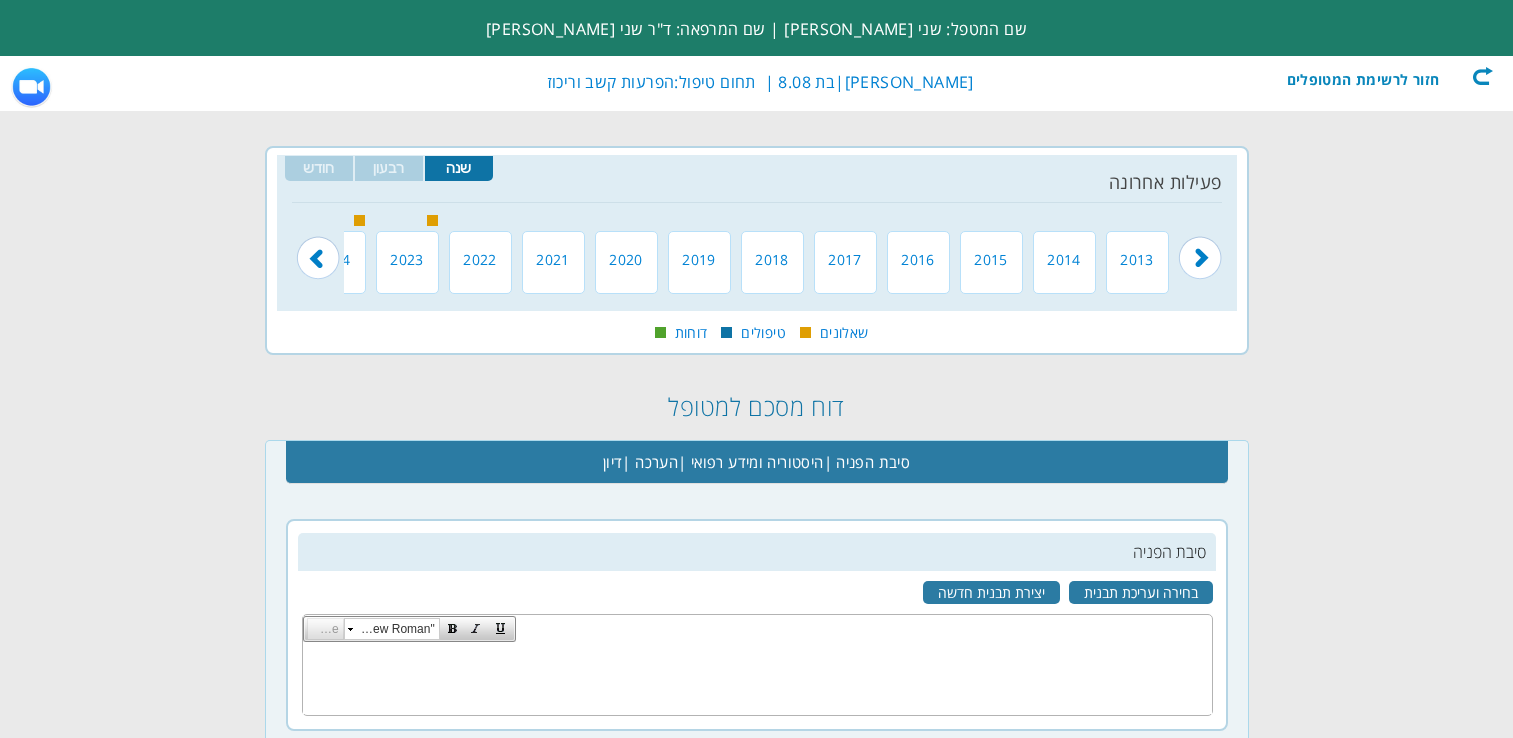 click at bounding box center [0, 0] 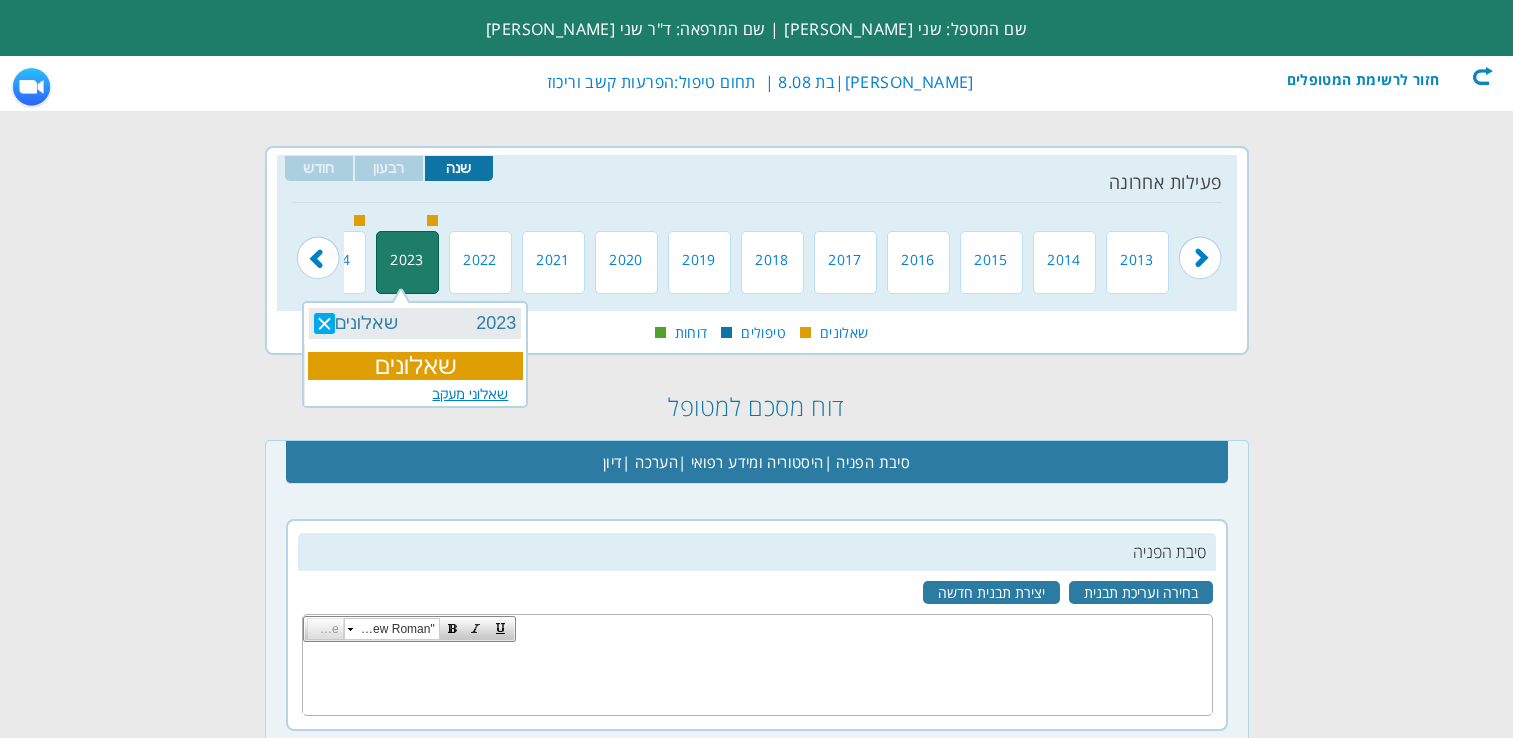 click on "שאלונים" at bounding box center (366, 323) 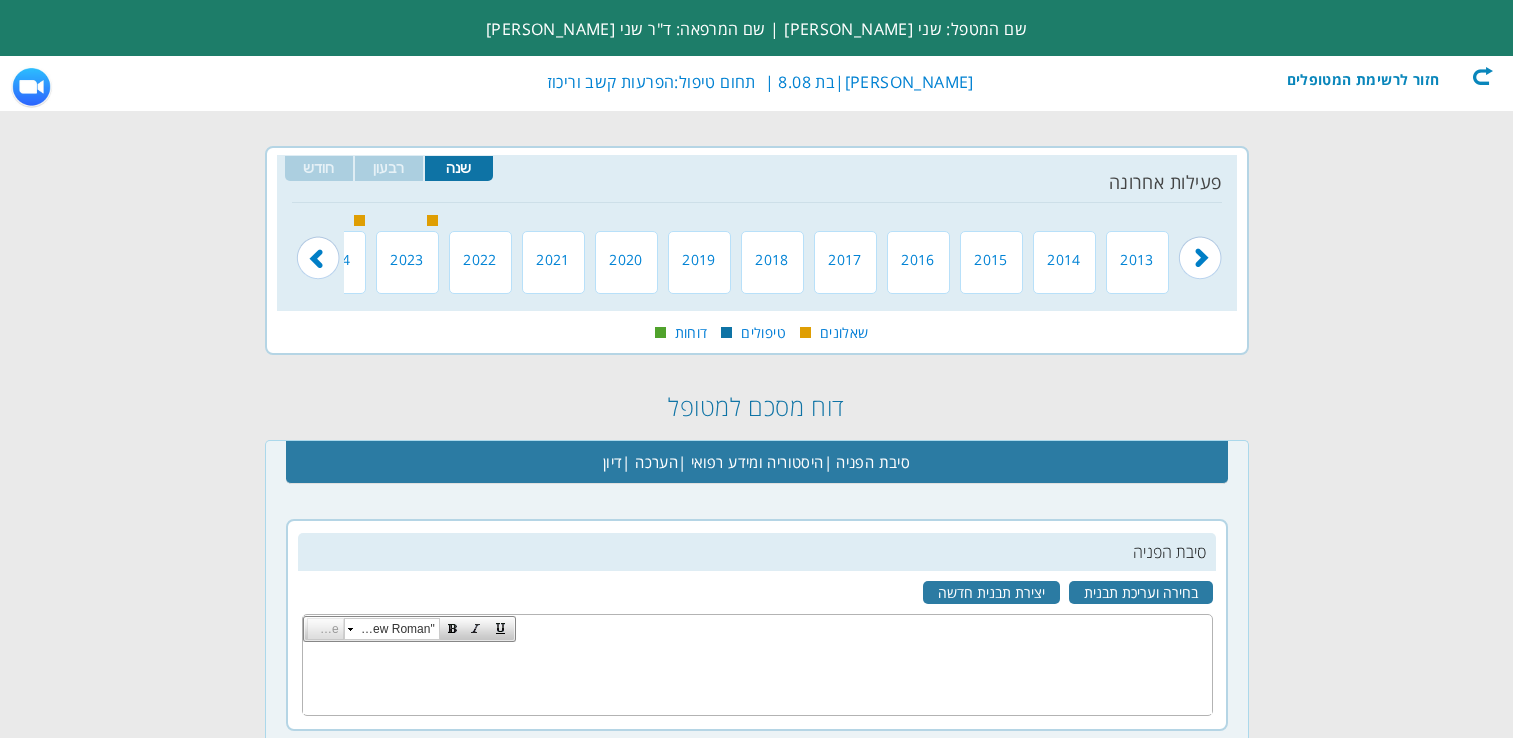 click at bounding box center (0, 0) 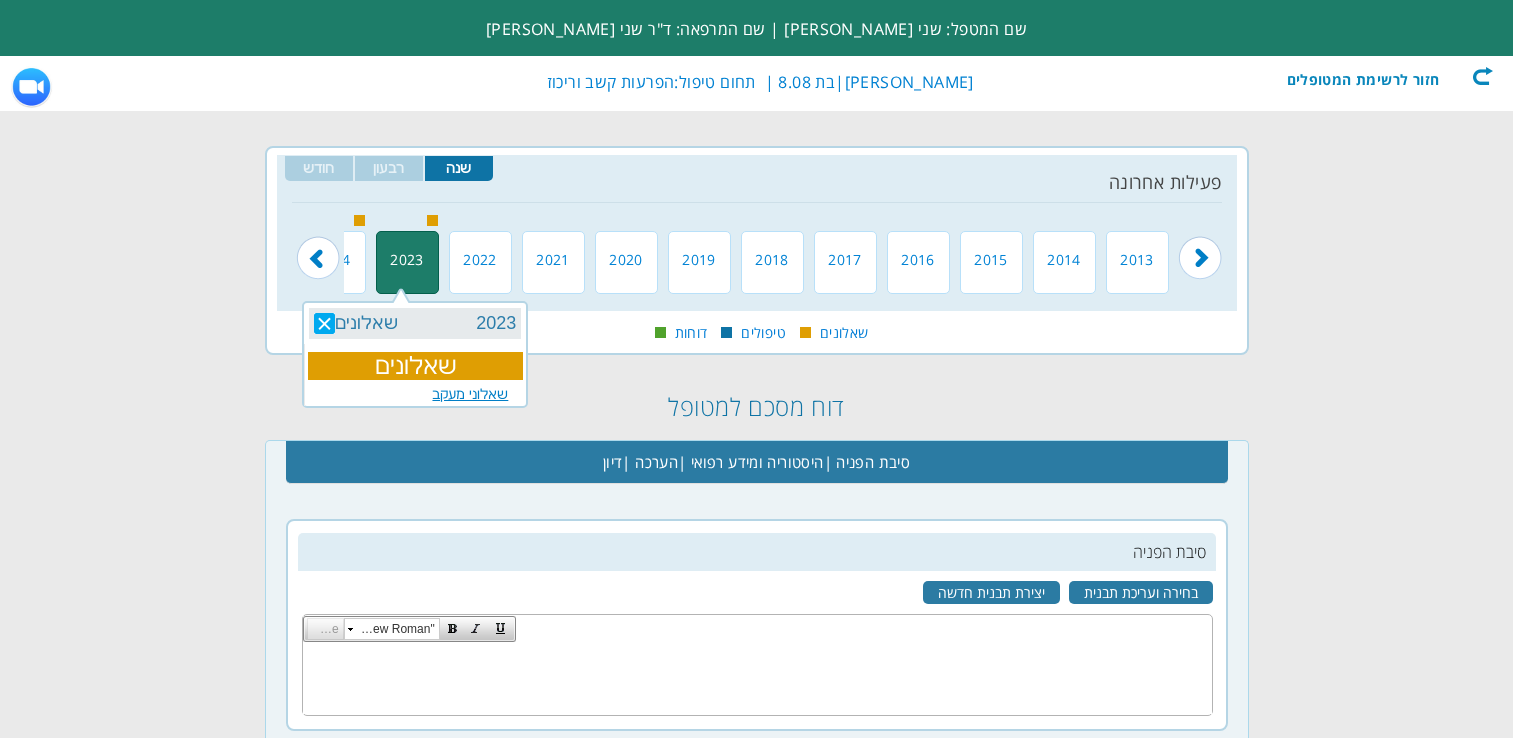 click on "שאלונים" at bounding box center (415, 366) 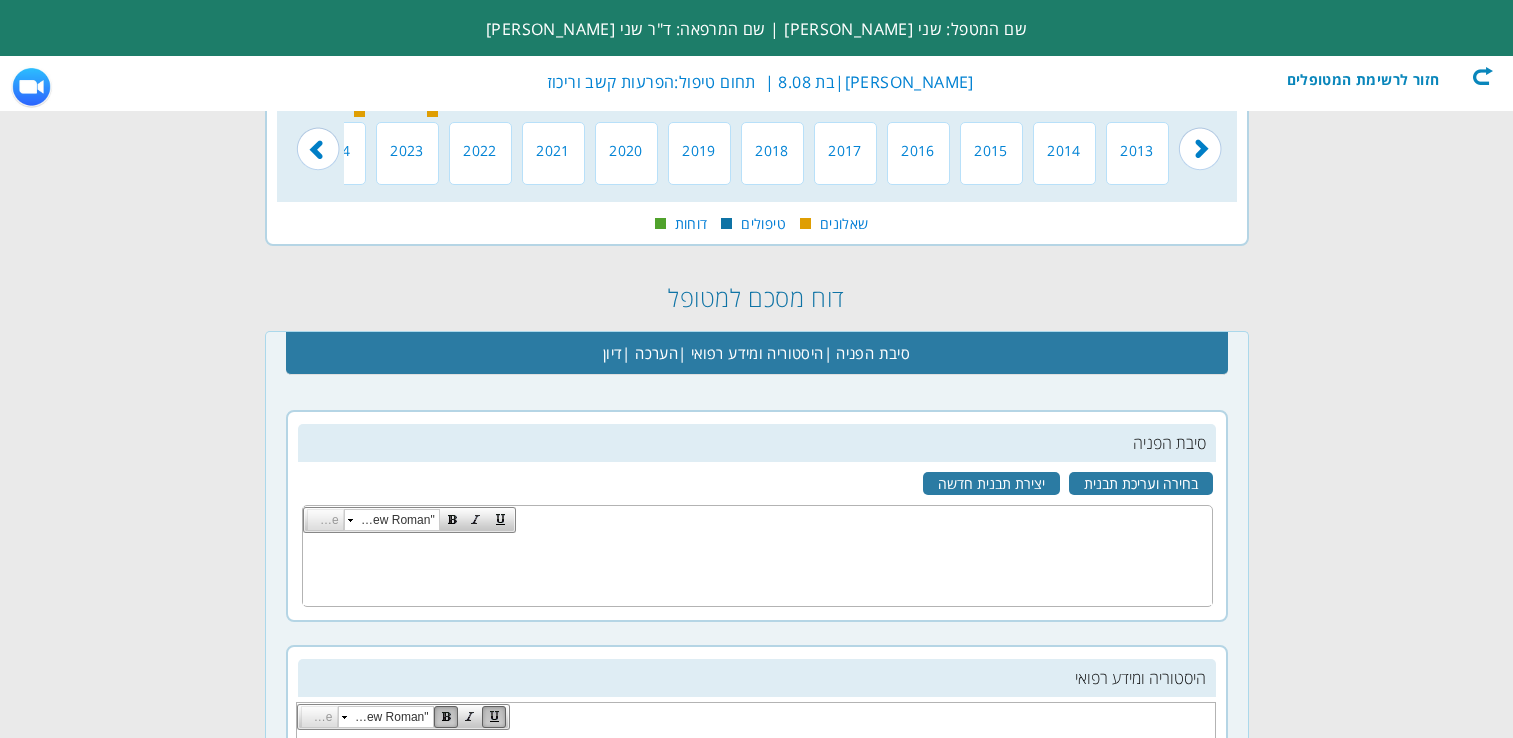scroll, scrollTop: 100, scrollLeft: 0, axis: vertical 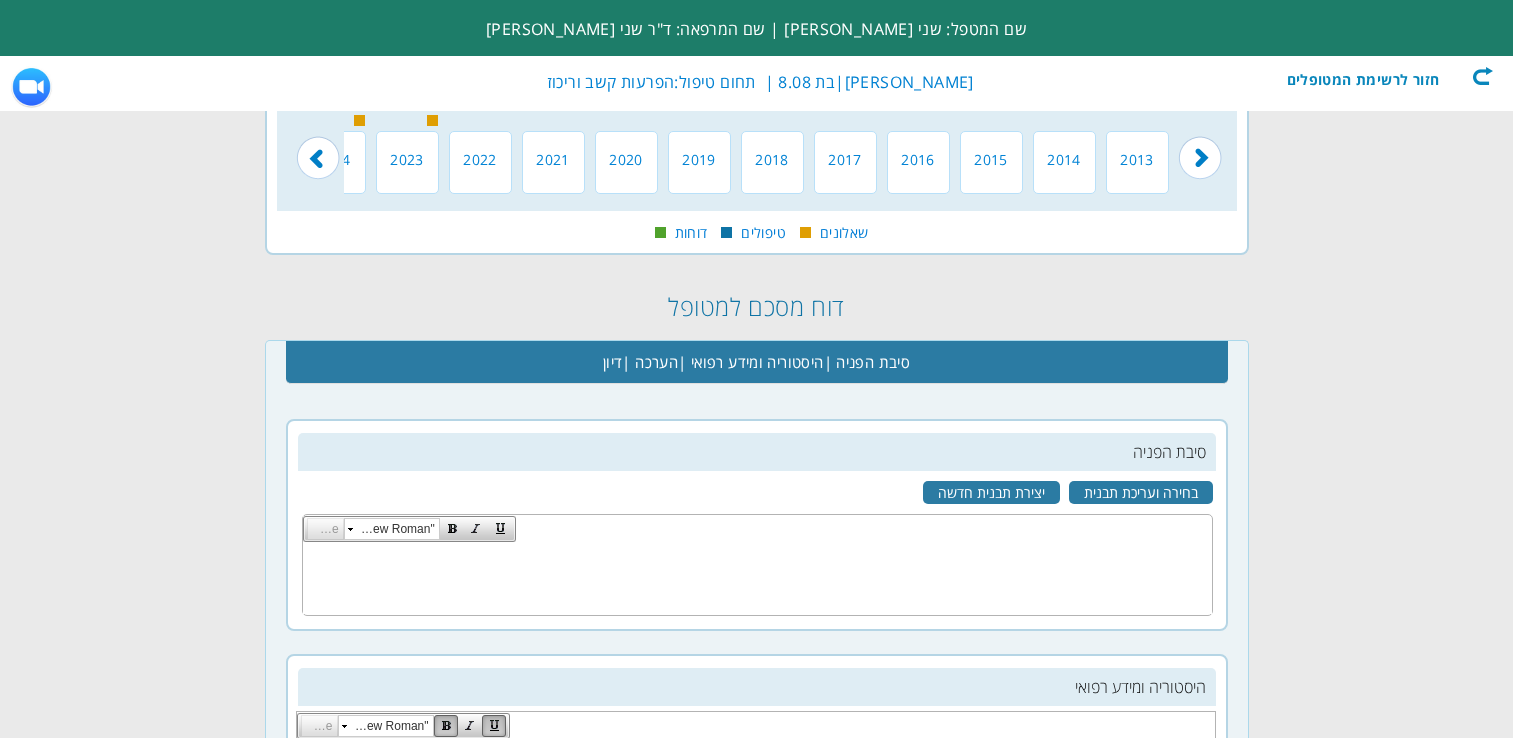 click at bounding box center (0, 0) 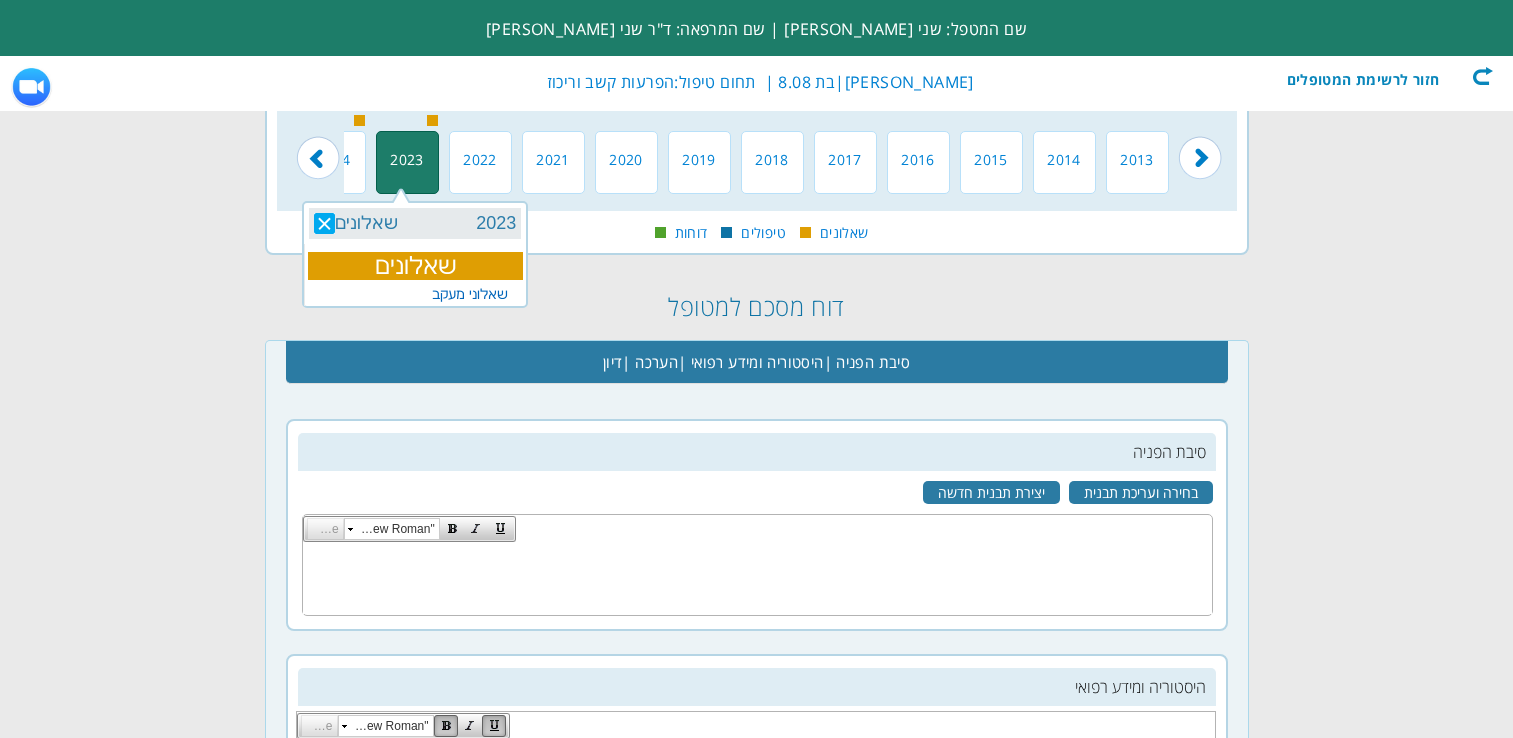 click on "שאלוני מעקב" at bounding box center [470, 294] 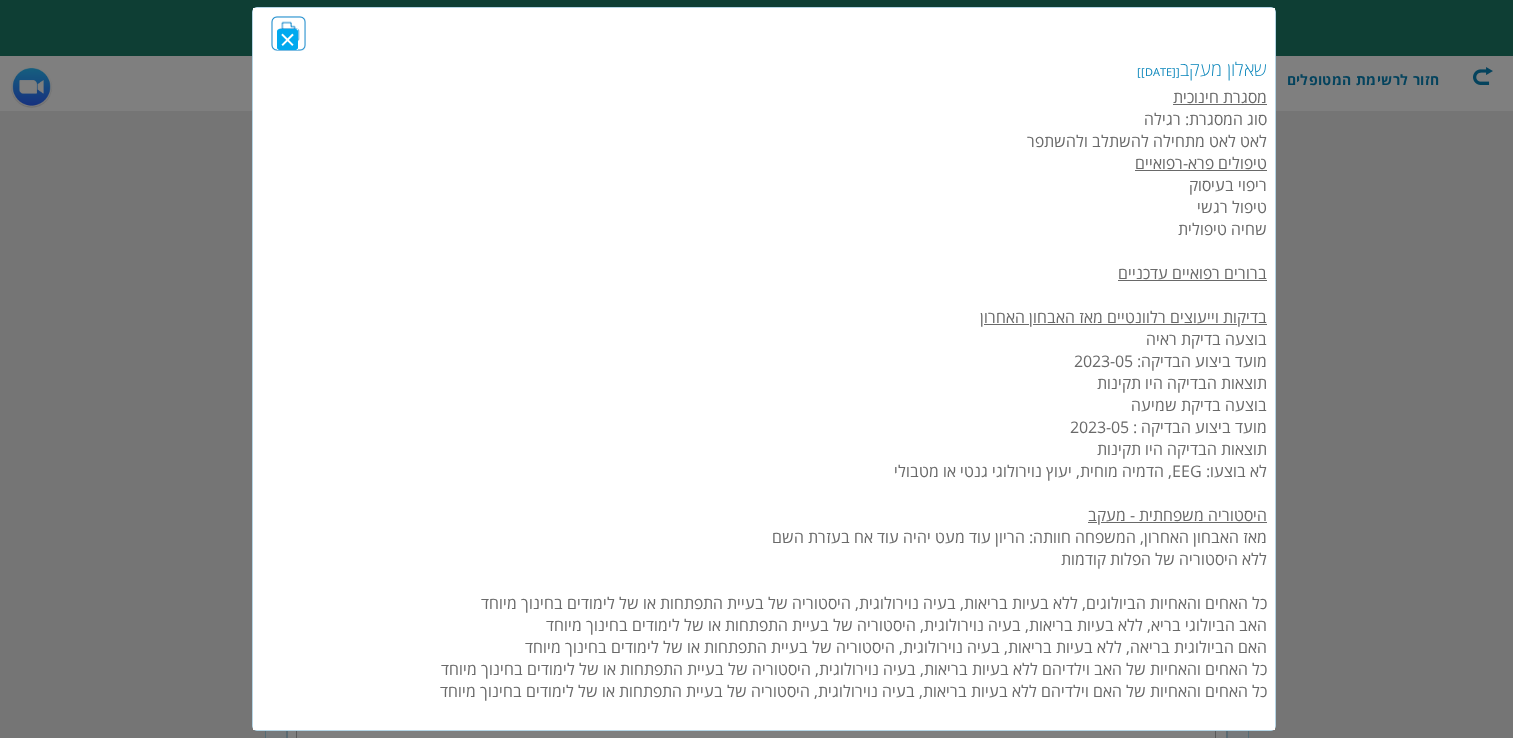 scroll, scrollTop: 375, scrollLeft: 0, axis: vertical 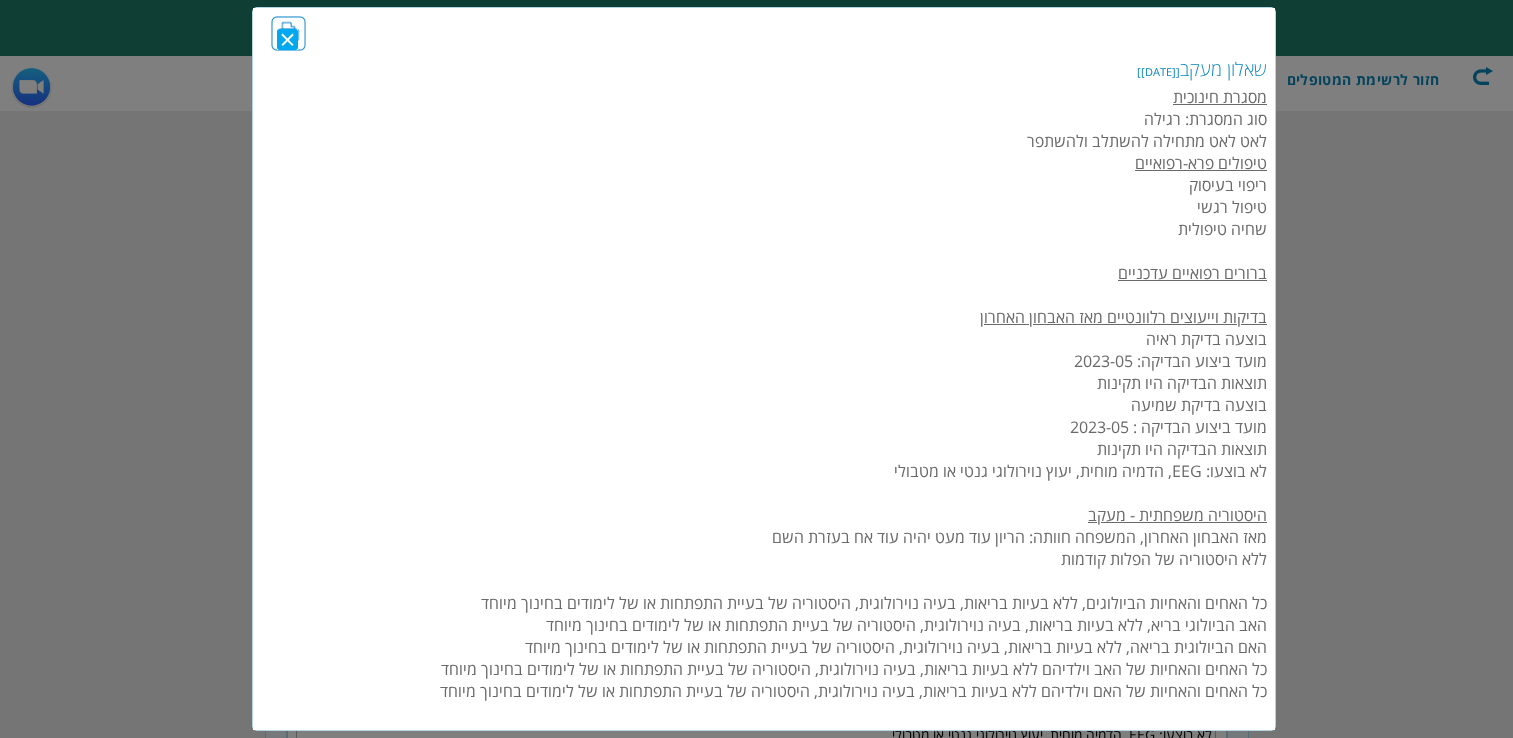 click on "שאלון מעקב  [[DATE]]
מסגרת חינוכית
סוג המסגרת: רגילה
[PERSON_NAME] לאט מתחילה להשתלב ולהשתפר
טיפולים פרא-רפואיים
ריפוי בעיסוק
טיפול רגשי
שחיה טיפולית
ברורים רפואיים עדכניים
בדיקות וייעוצים רלוונטיים מאז האבחון האחרון
בוצעה בדיקת ראיה
מועד ביצוע הבדיקה: 2023-05
תוצאות הבדיקה היו תקינות
בוצעה בדיקת שמיעה
מועד ביצוע הבדיקה : 2023-05
תוצאות הבדיקה היו תקינות
לא בוצעו: EEG, הדמיה מוחית, יעוץ נוירולוגי גנטי או מטבולי
היסטוריה  משפחתית - מעקב
מאז האבחון האחרון, המשפחה חוותה: הריון עוד מעט יהיה עוד אח בעזרת השם
ללא היסטוריה של הפלות קודמות
סקר התפתחותי" at bounding box center [764, 1155] 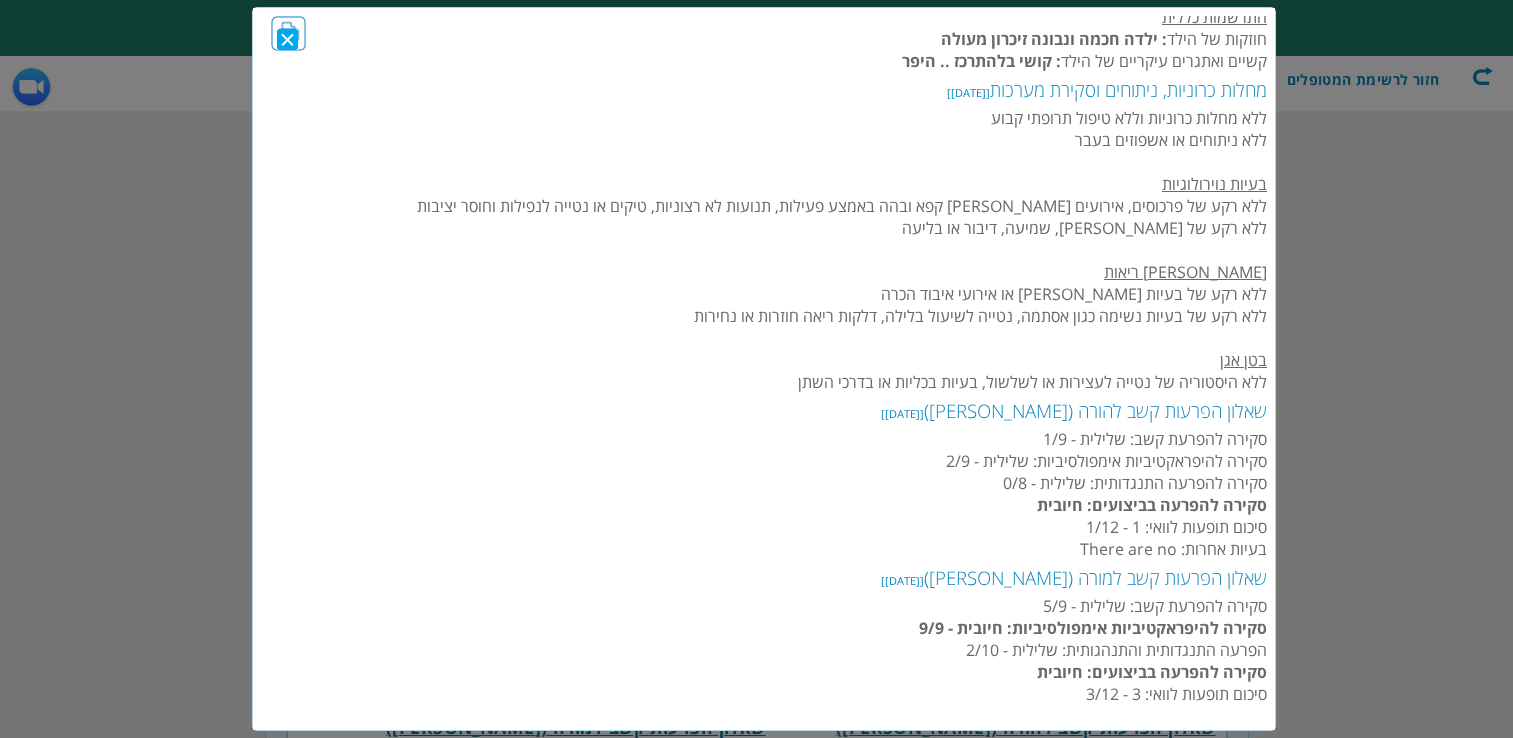 scroll, scrollTop: 500, scrollLeft: 0, axis: vertical 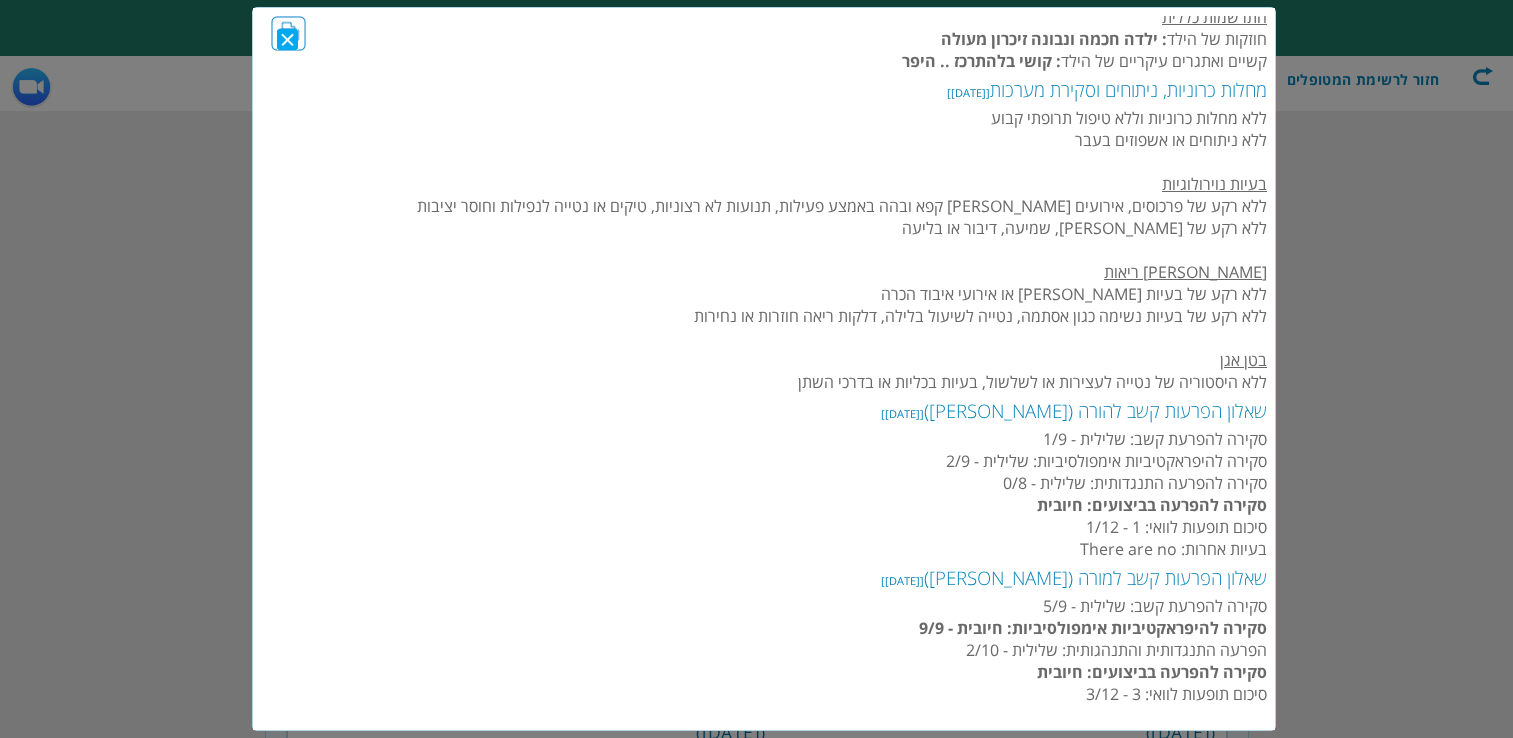 click on "סקירה להפרעה בביצועים:  חיובית" at bounding box center (1152, 672) 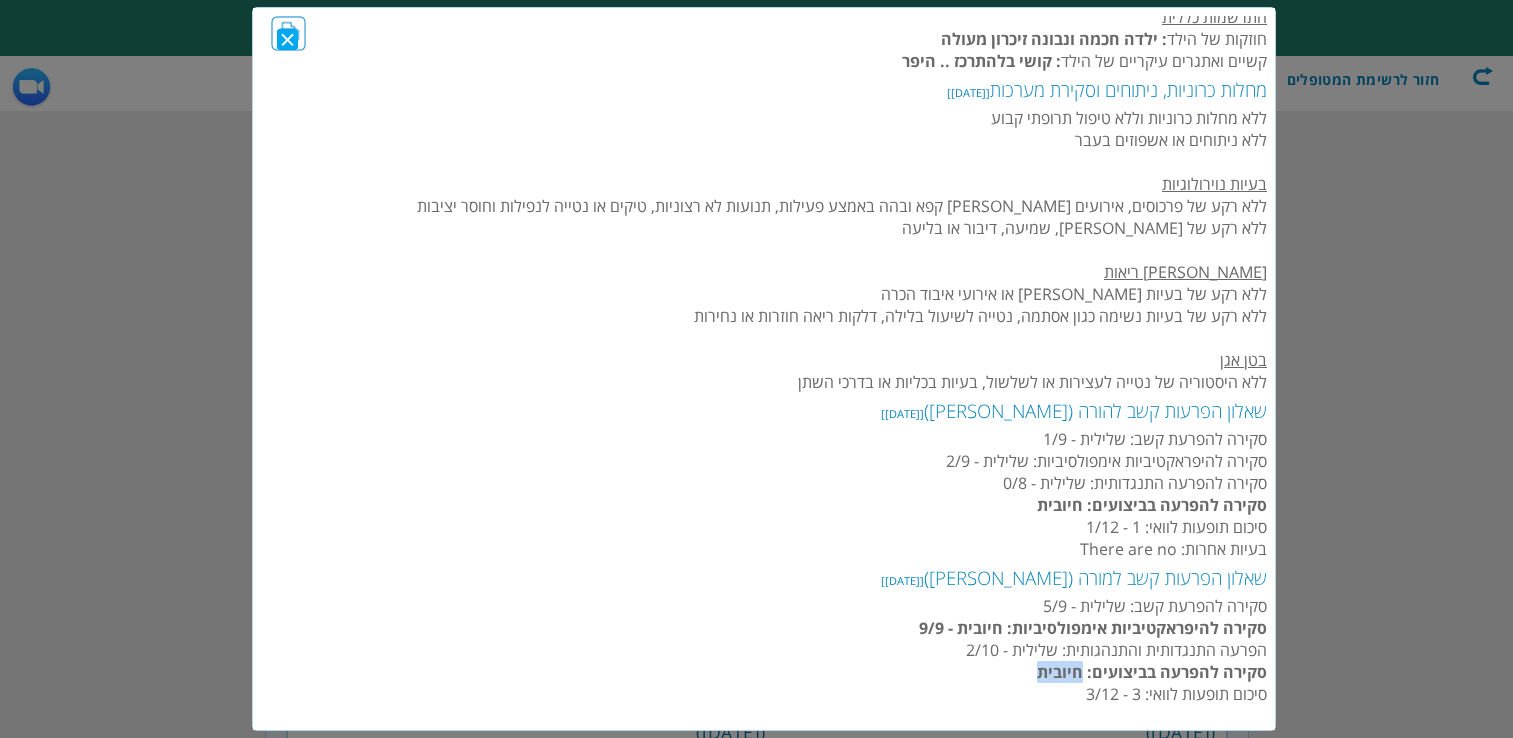 click on "סקירה להפרעה בביצועים:  חיובית" at bounding box center (1152, 672) 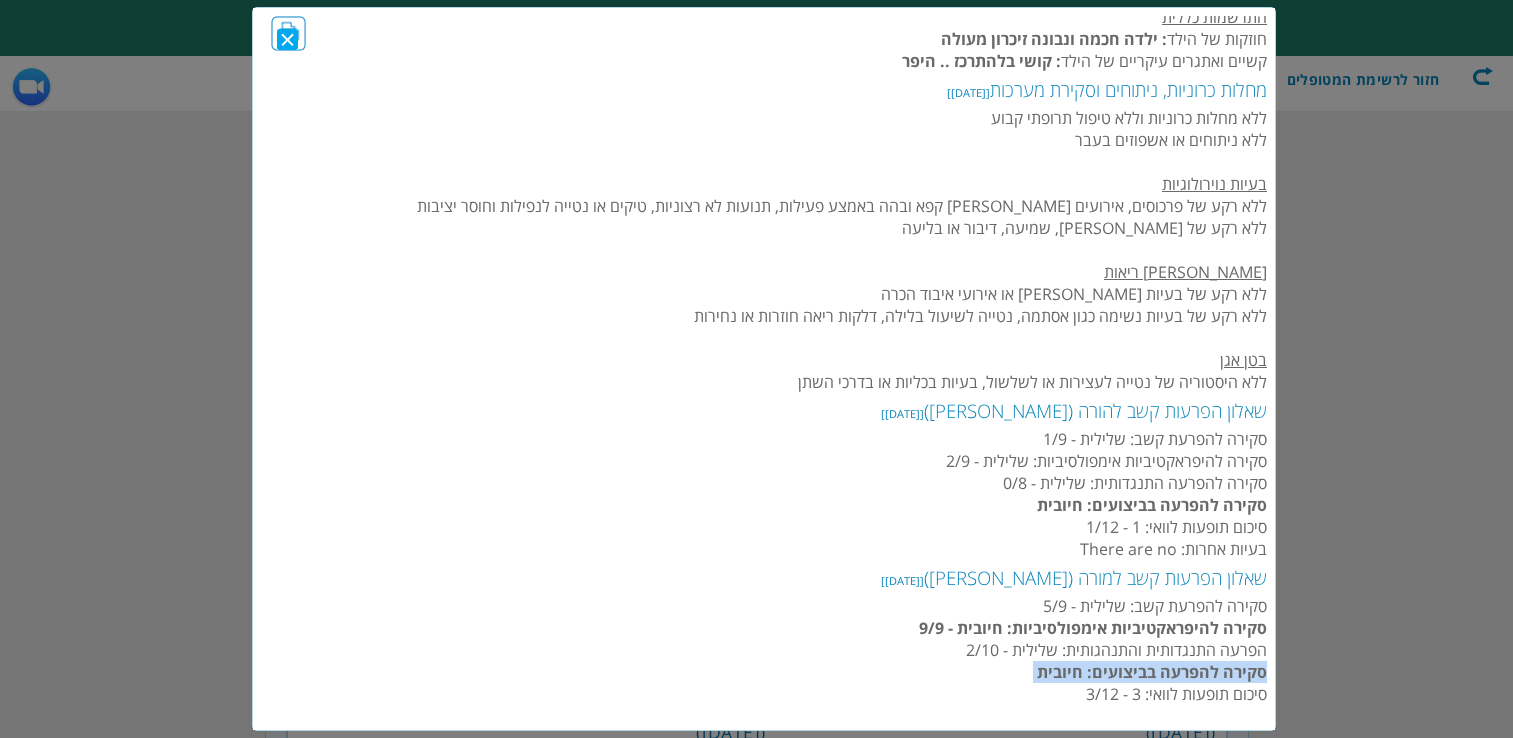 click on "סקירה להפרעה בביצועים:  חיובית" at bounding box center [1152, 672] 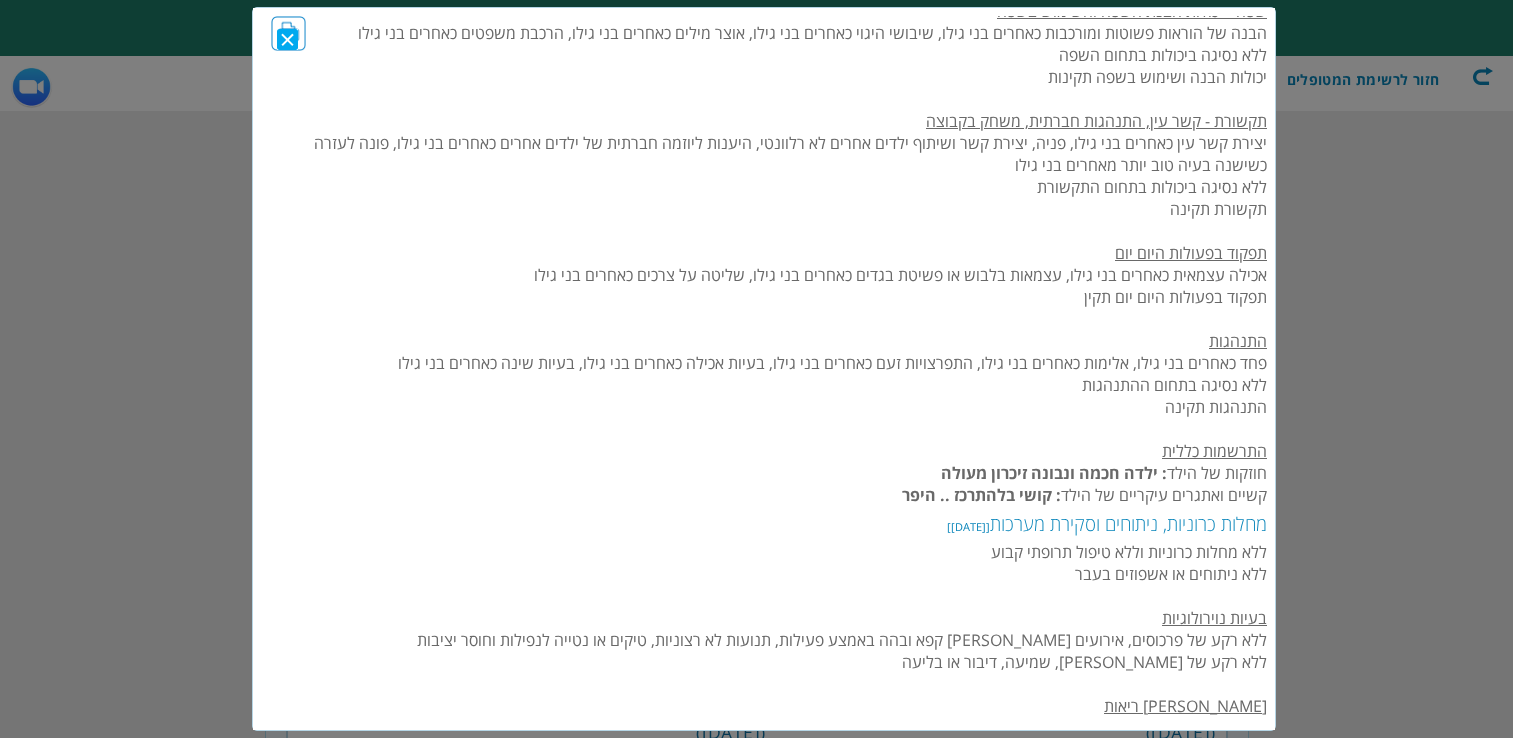 scroll, scrollTop: 1039, scrollLeft: 0, axis: vertical 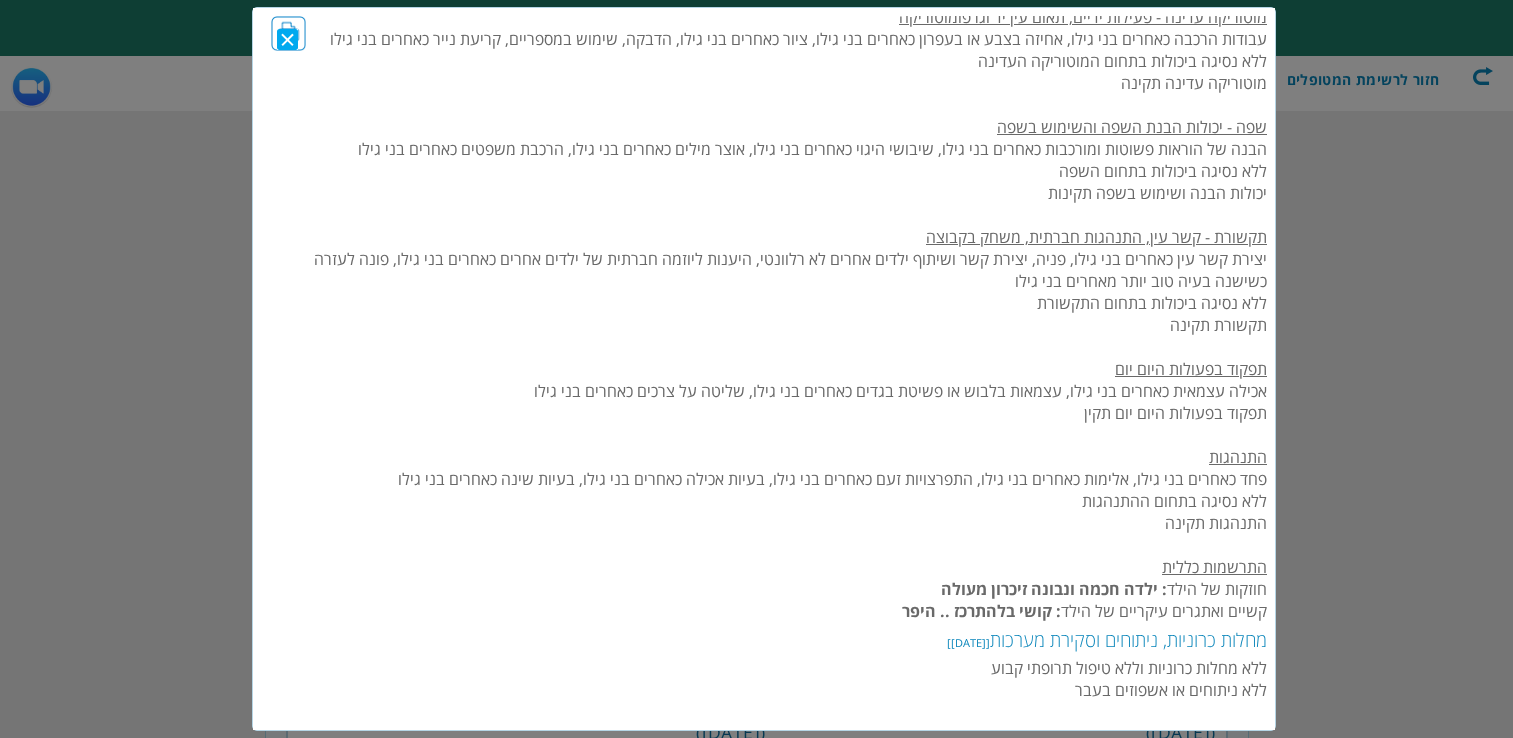 click on "Close" at bounding box center (292, 39) 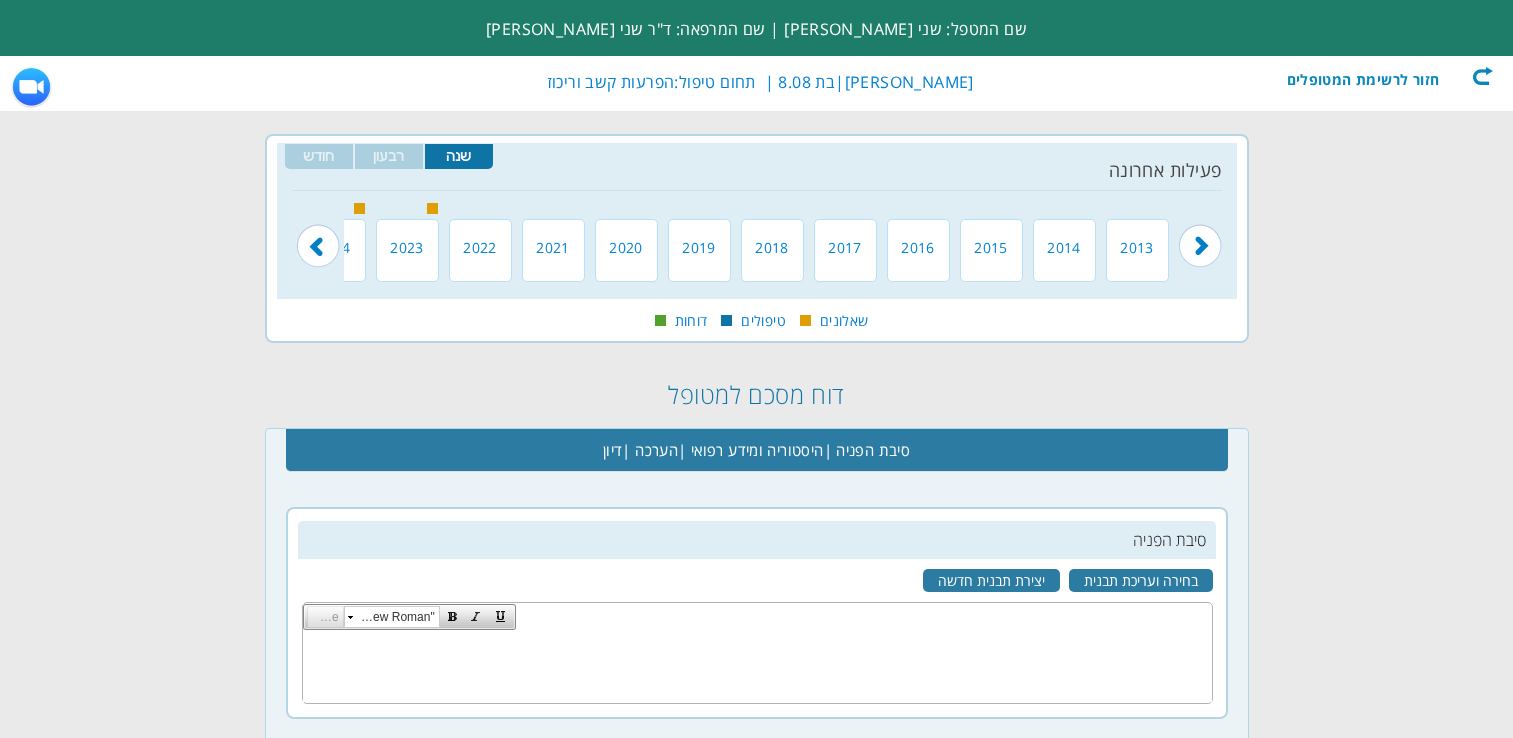 scroll, scrollTop: 0, scrollLeft: 0, axis: both 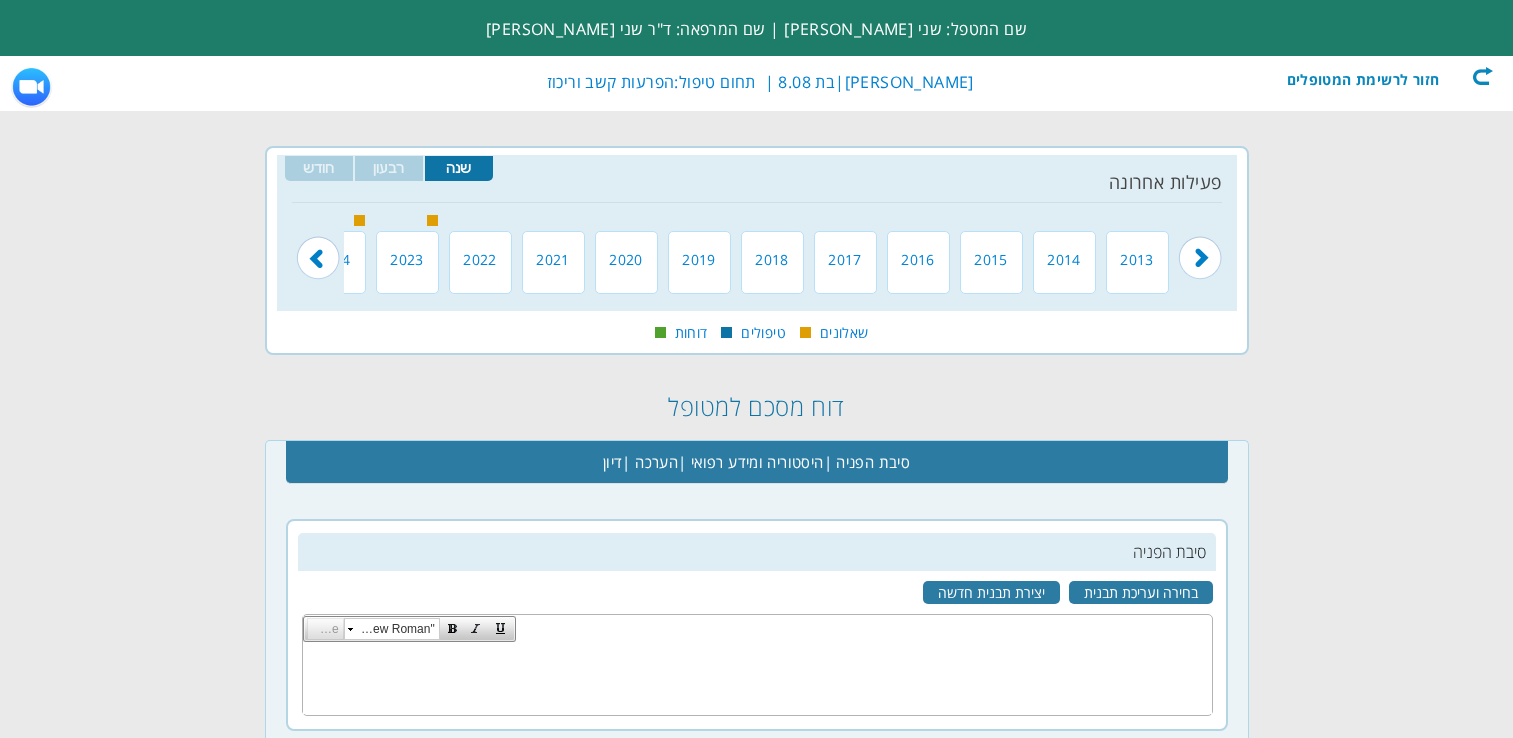 click at bounding box center [0, 0] 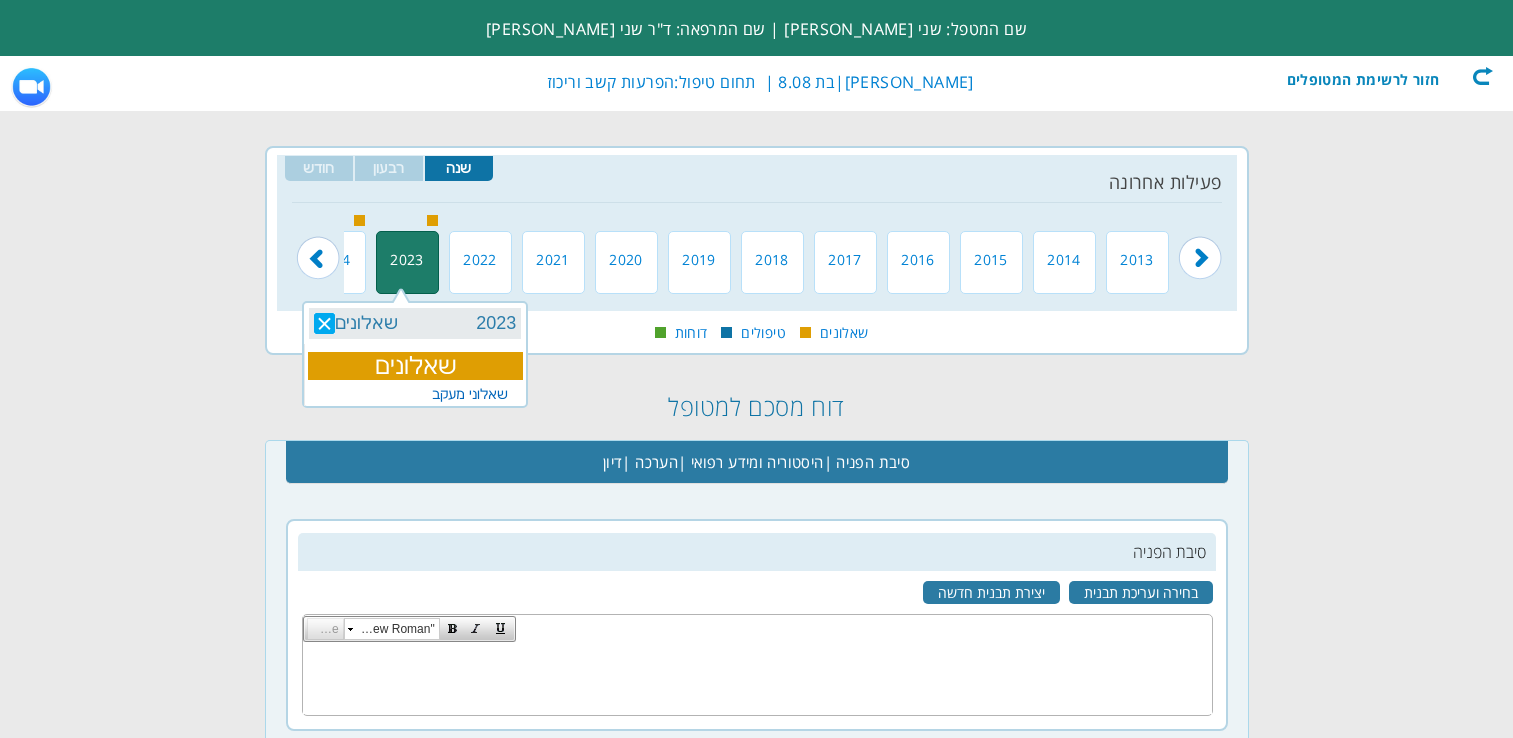 click on "שאלוני מעקב" at bounding box center [470, 394] 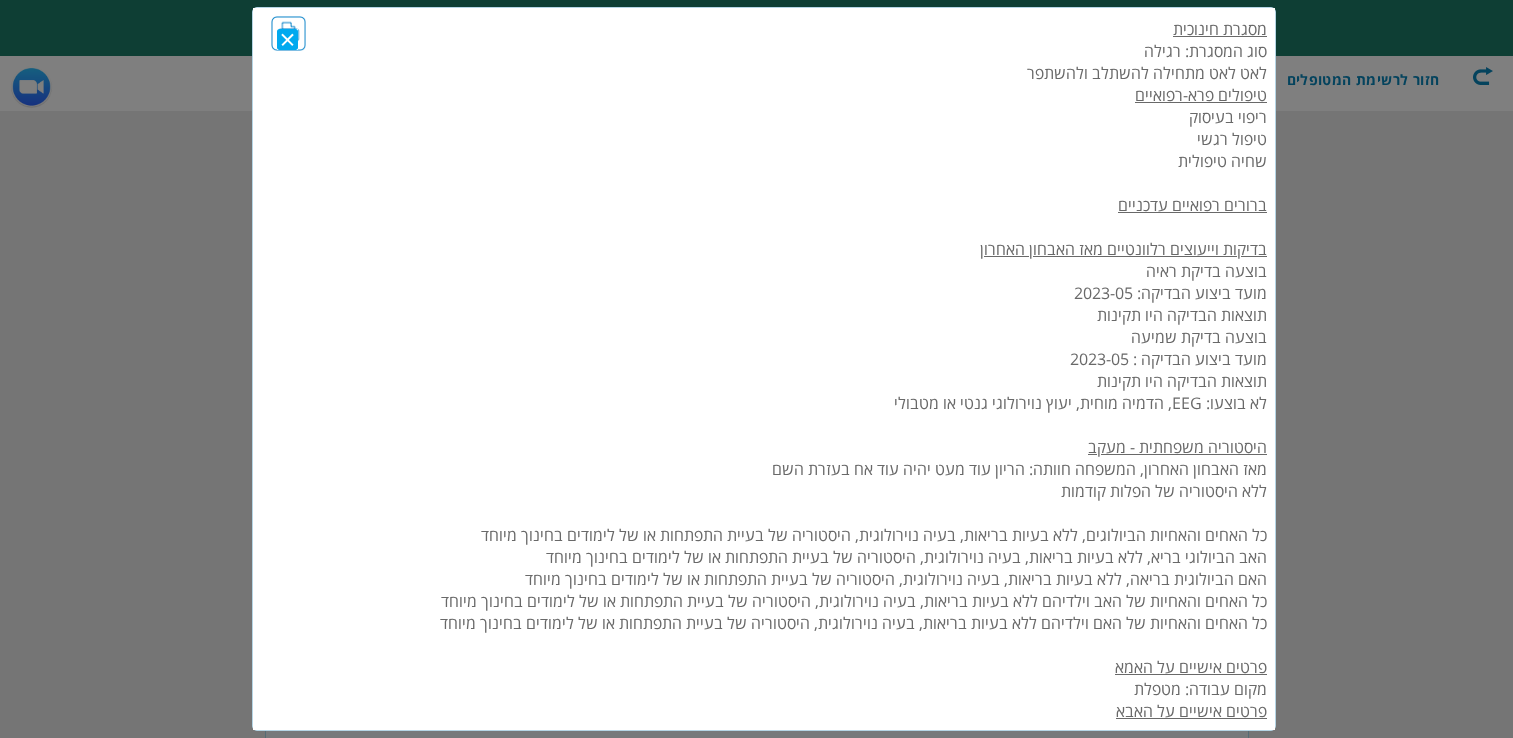 scroll, scrollTop: 0, scrollLeft: 0, axis: both 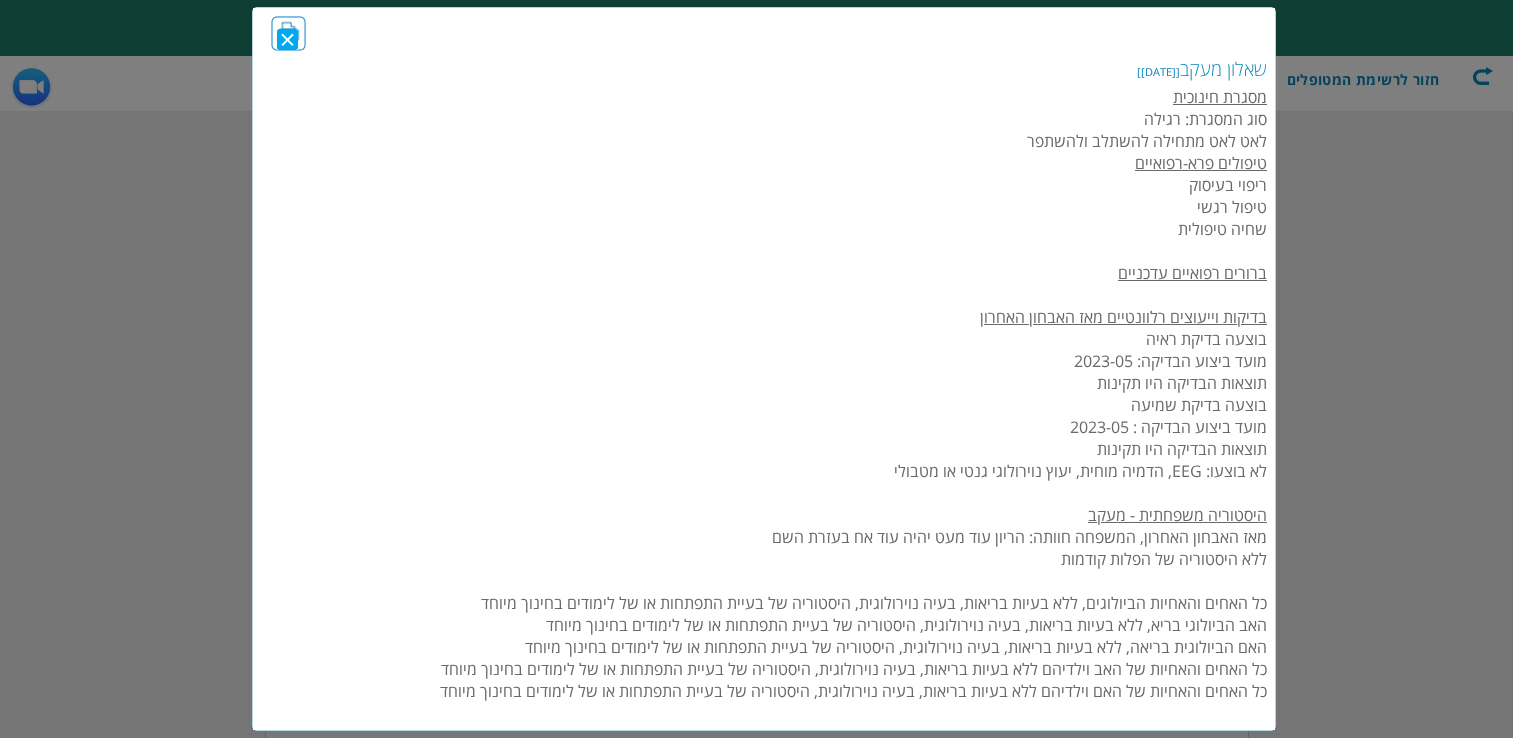 click on "Close" at bounding box center (292, 39) 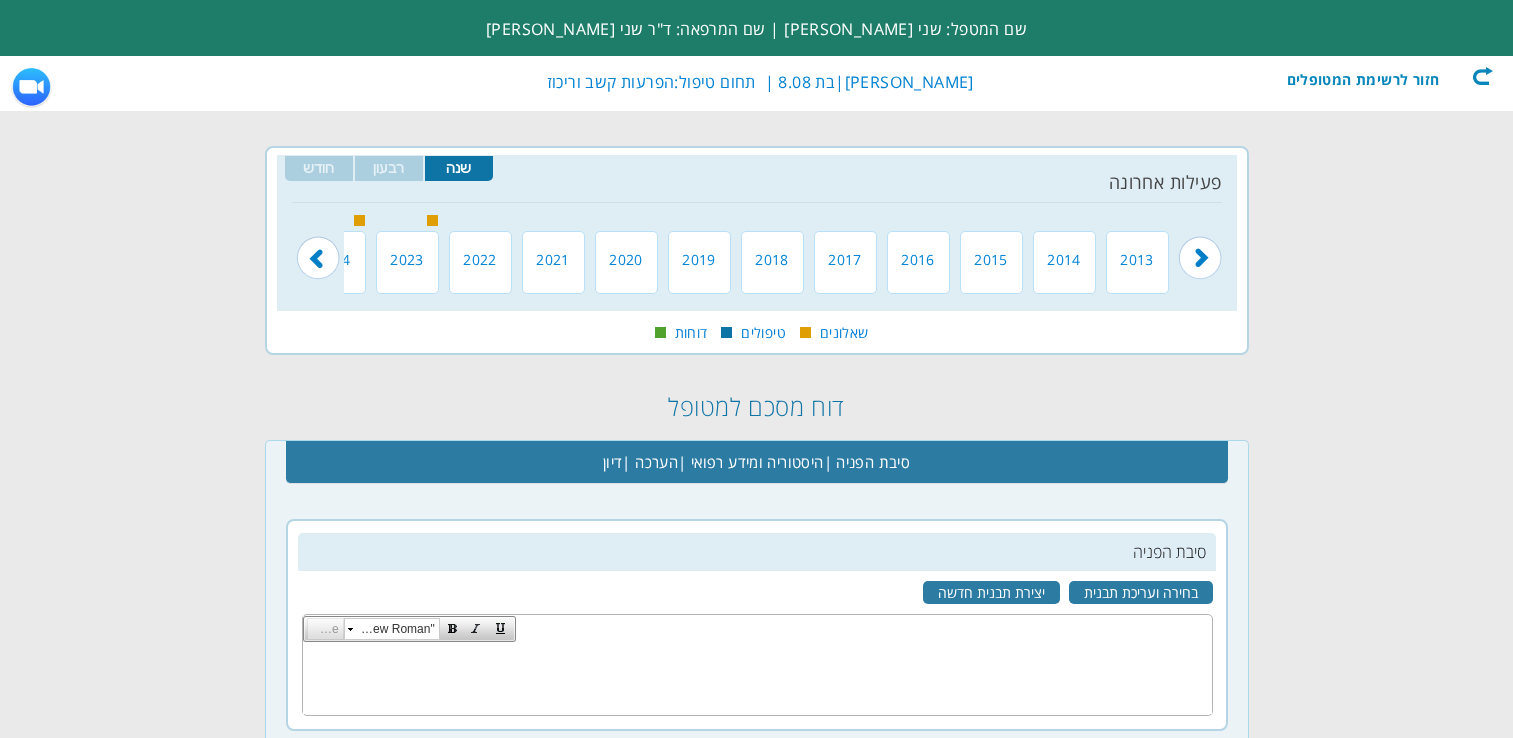 click at bounding box center (0, 0) 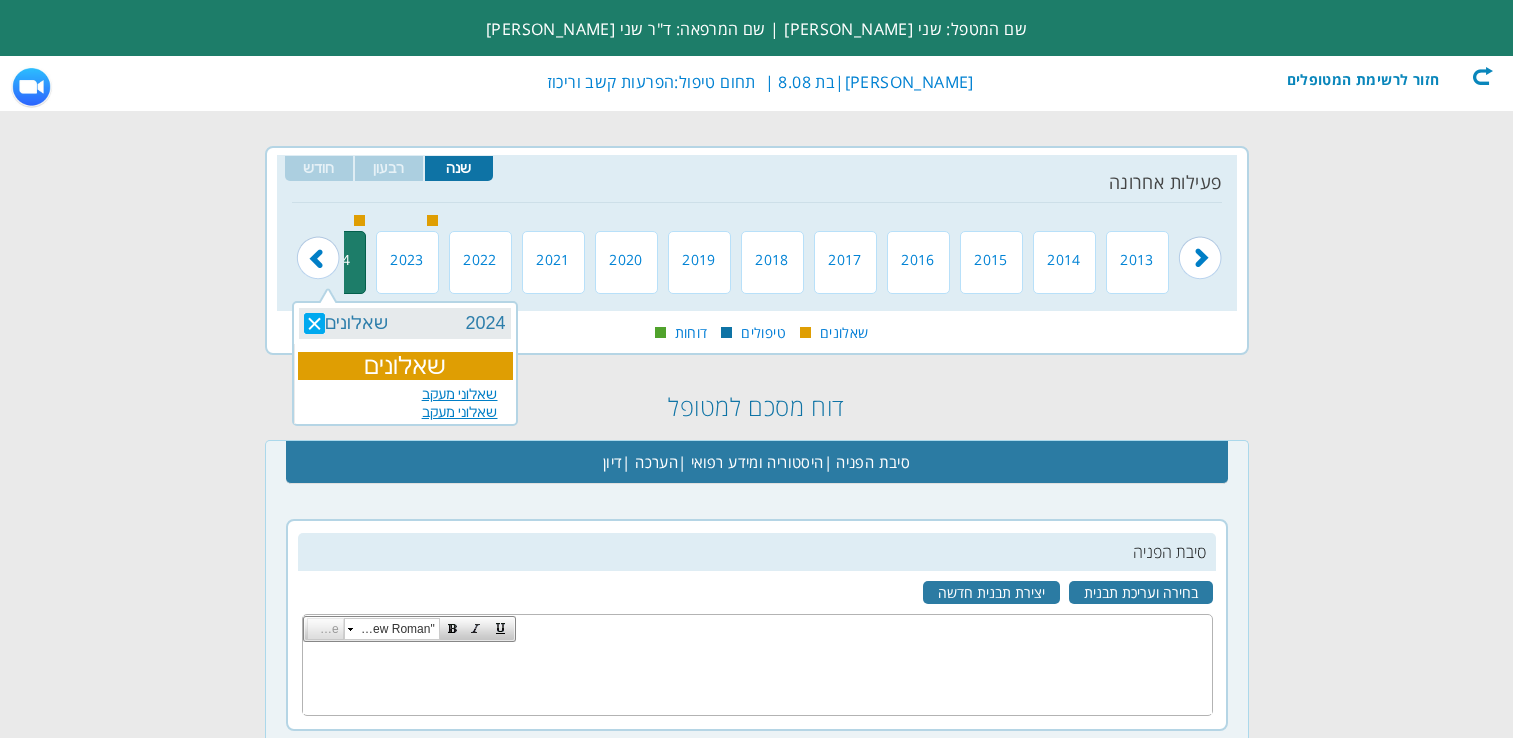 click on "דוח מסכם למטופל" at bounding box center (757, 406) 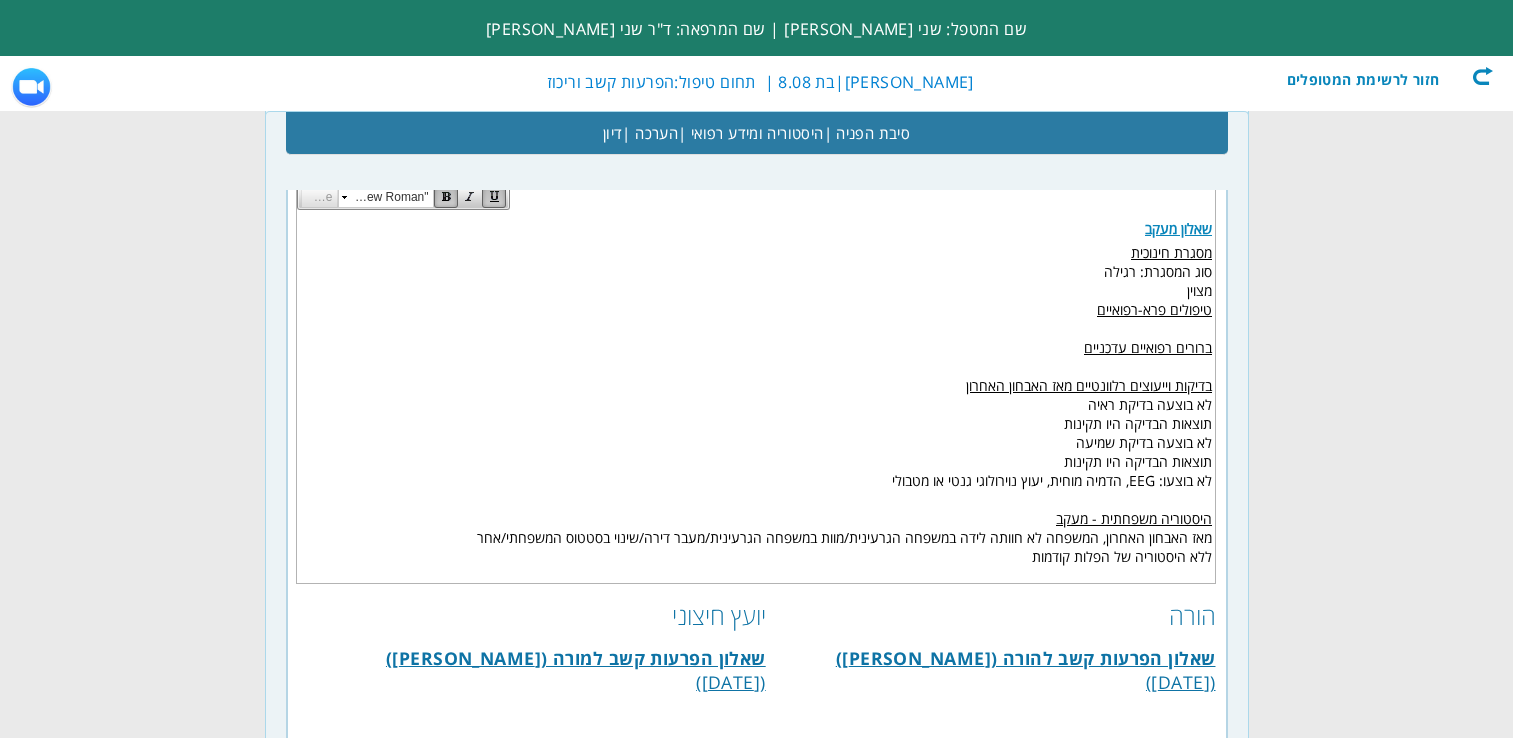 scroll, scrollTop: 0, scrollLeft: 0, axis: both 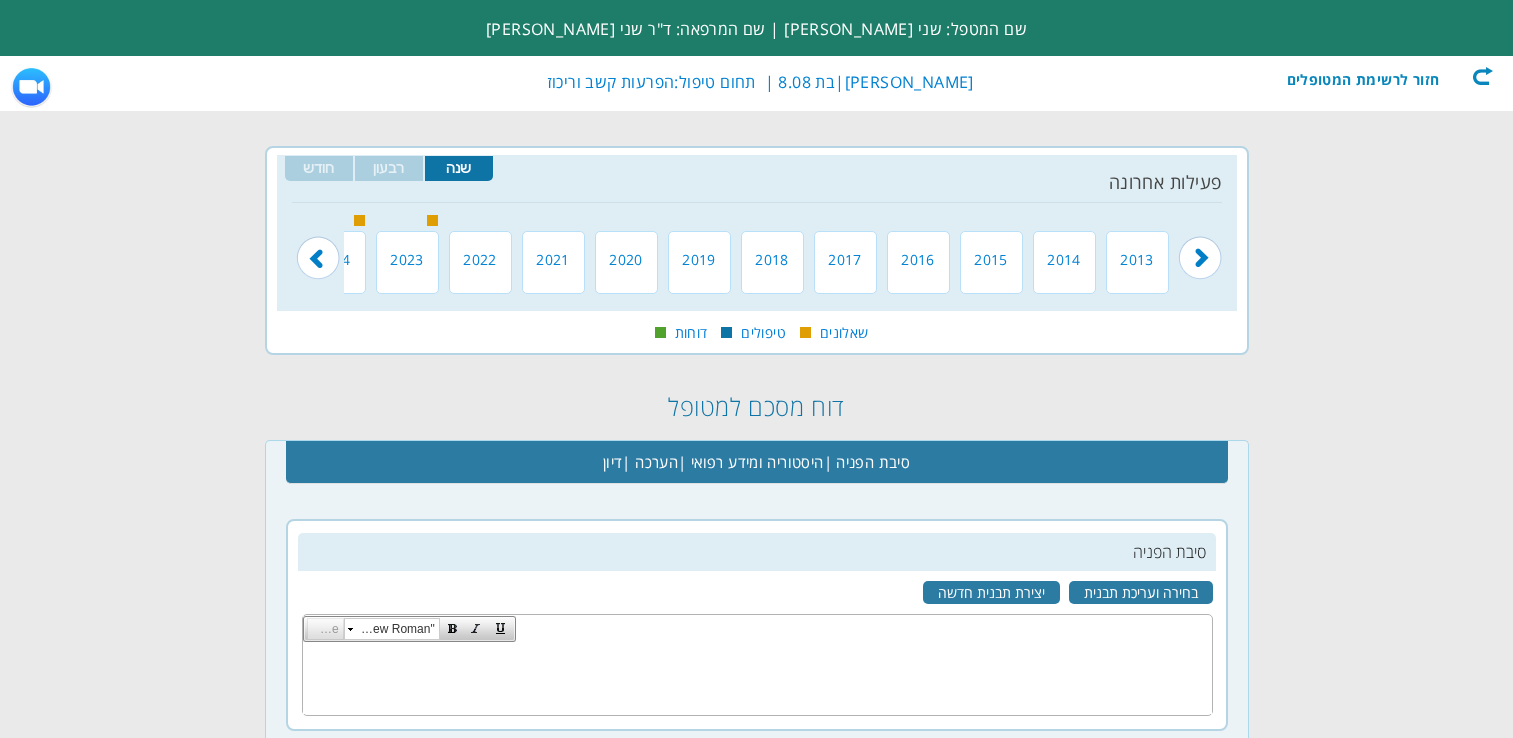 click at bounding box center [318, 245] 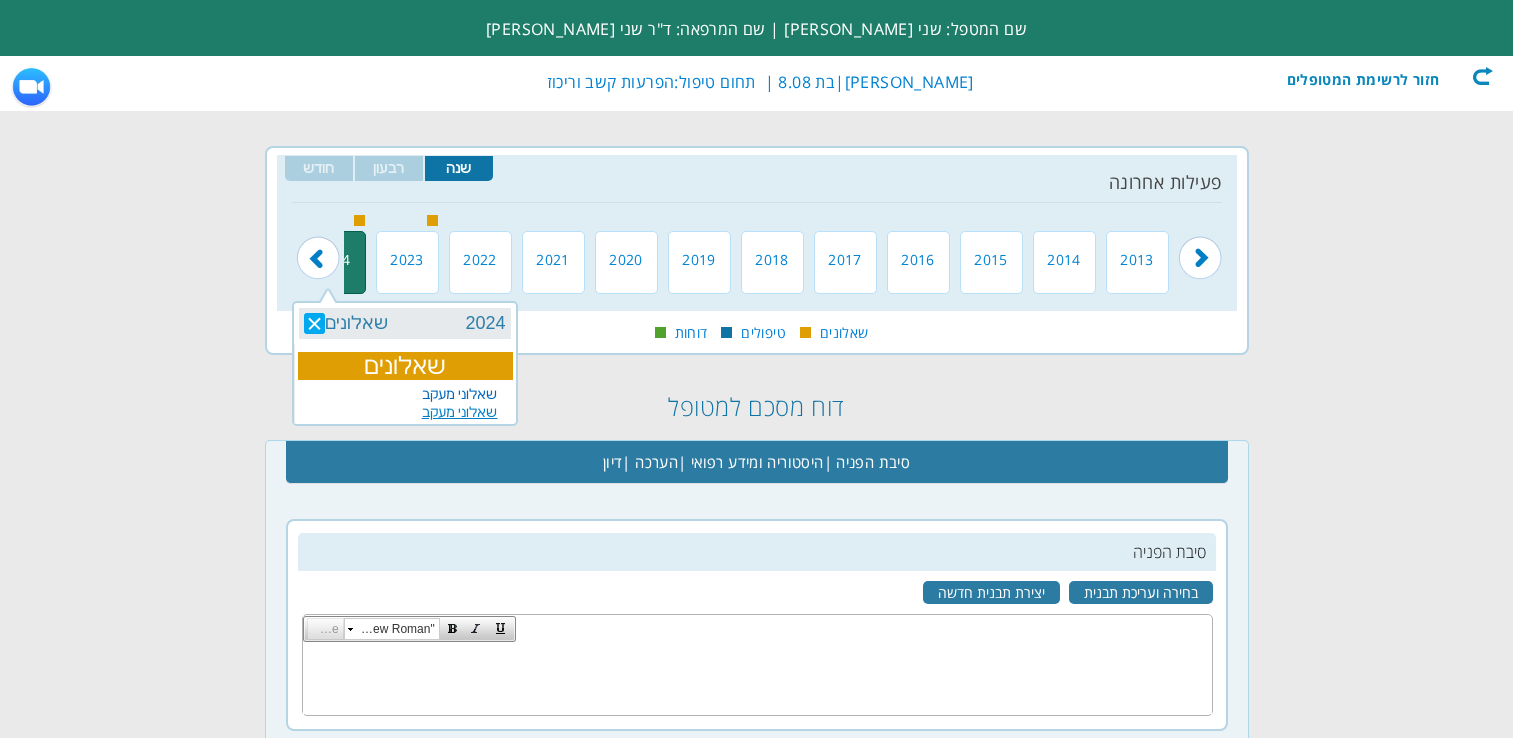 click on "שאלוני מעקב" at bounding box center [460, 394] 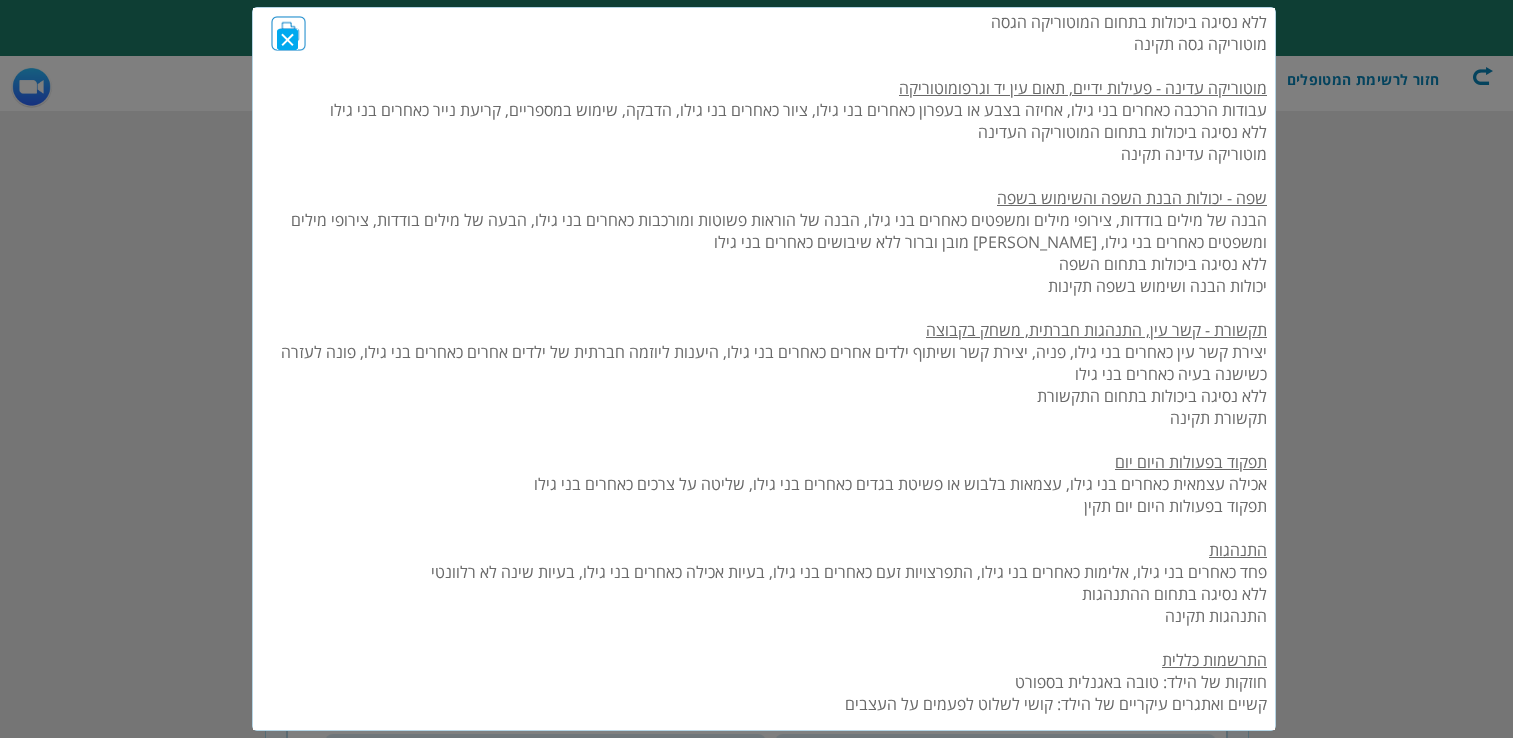 scroll, scrollTop: 737, scrollLeft: 0, axis: vertical 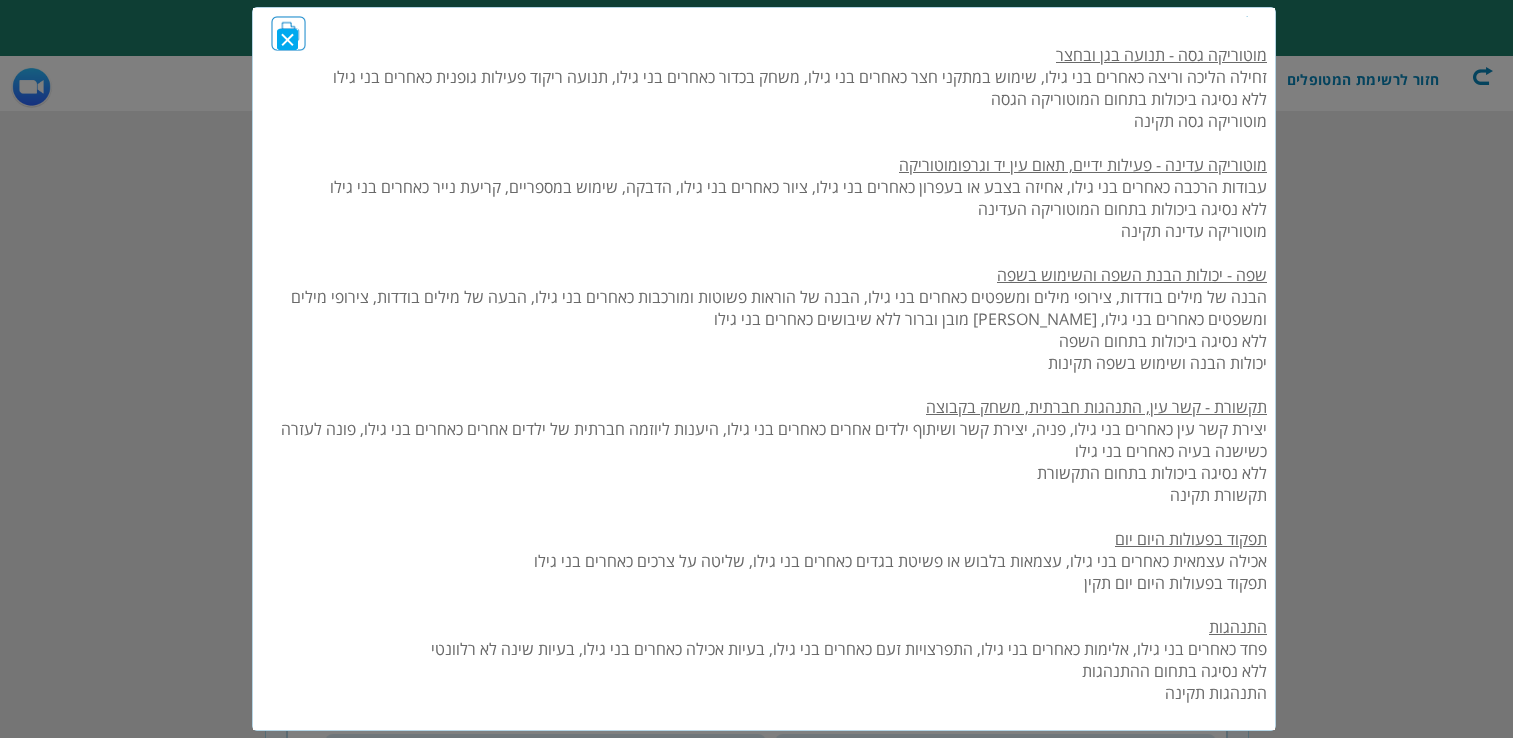 click on "Close" at bounding box center (292, 39) 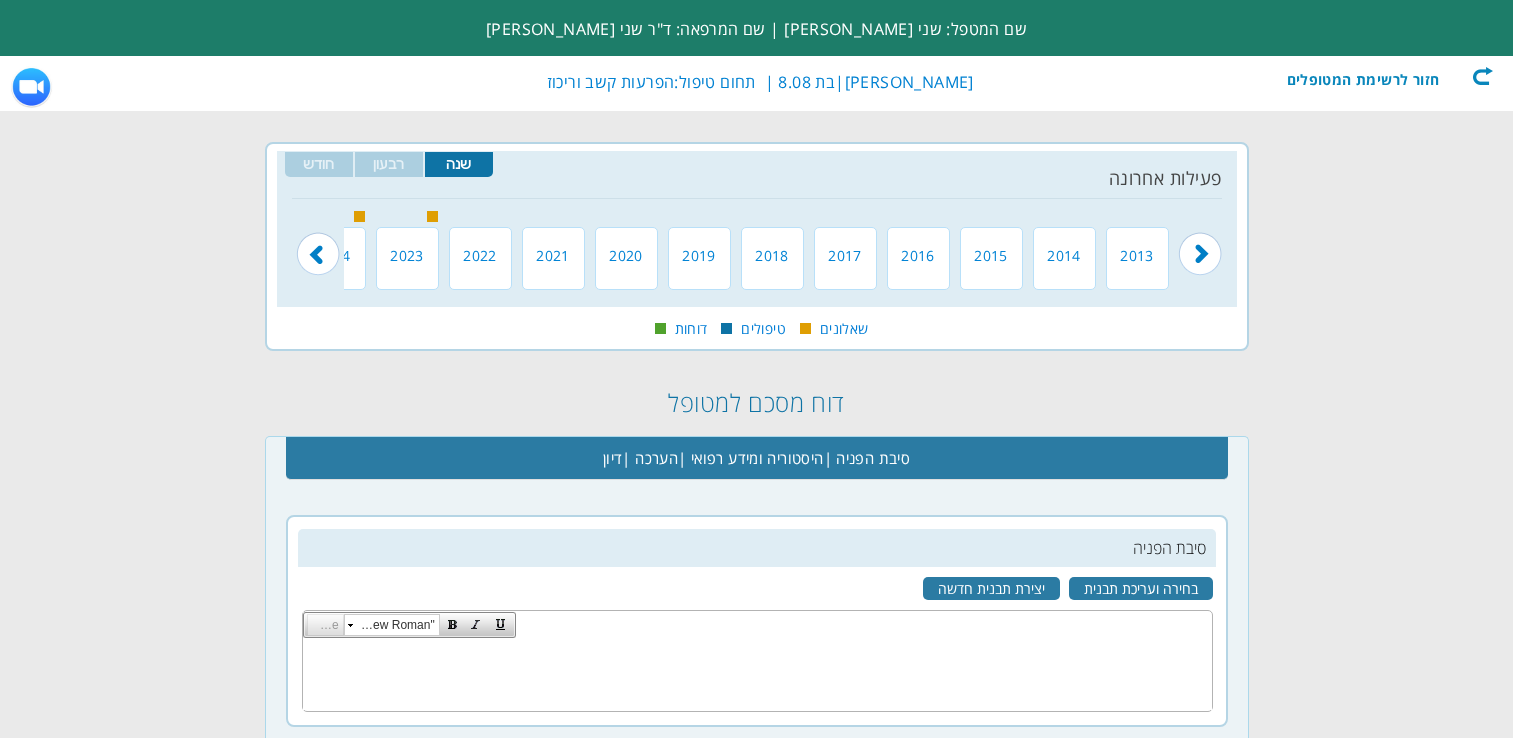 scroll, scrollTop: 0, scrollLeft: 0, axis: both 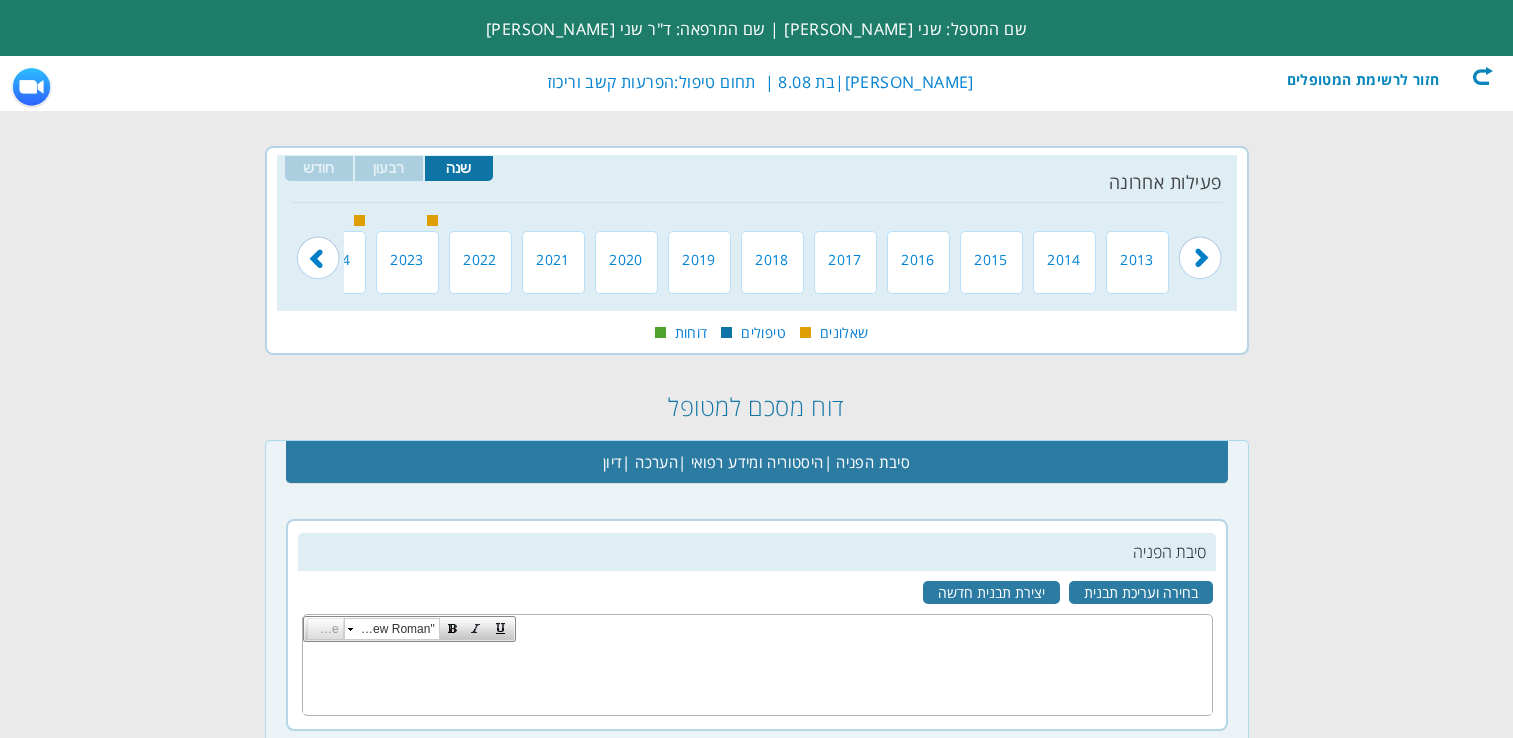 click at bounding box center [0, 0] 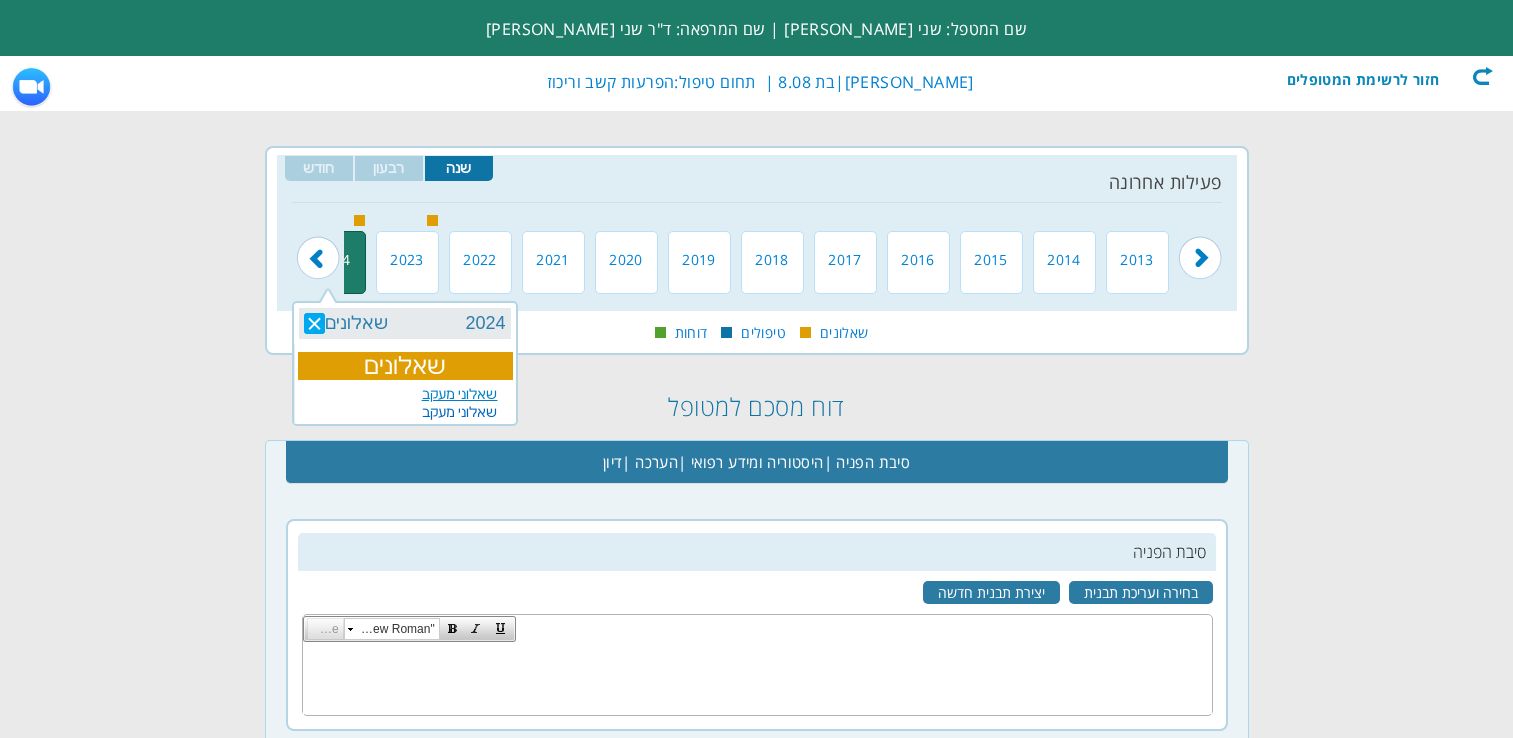 click on "שאלוני מעקב" at bounding box center (460, 412) 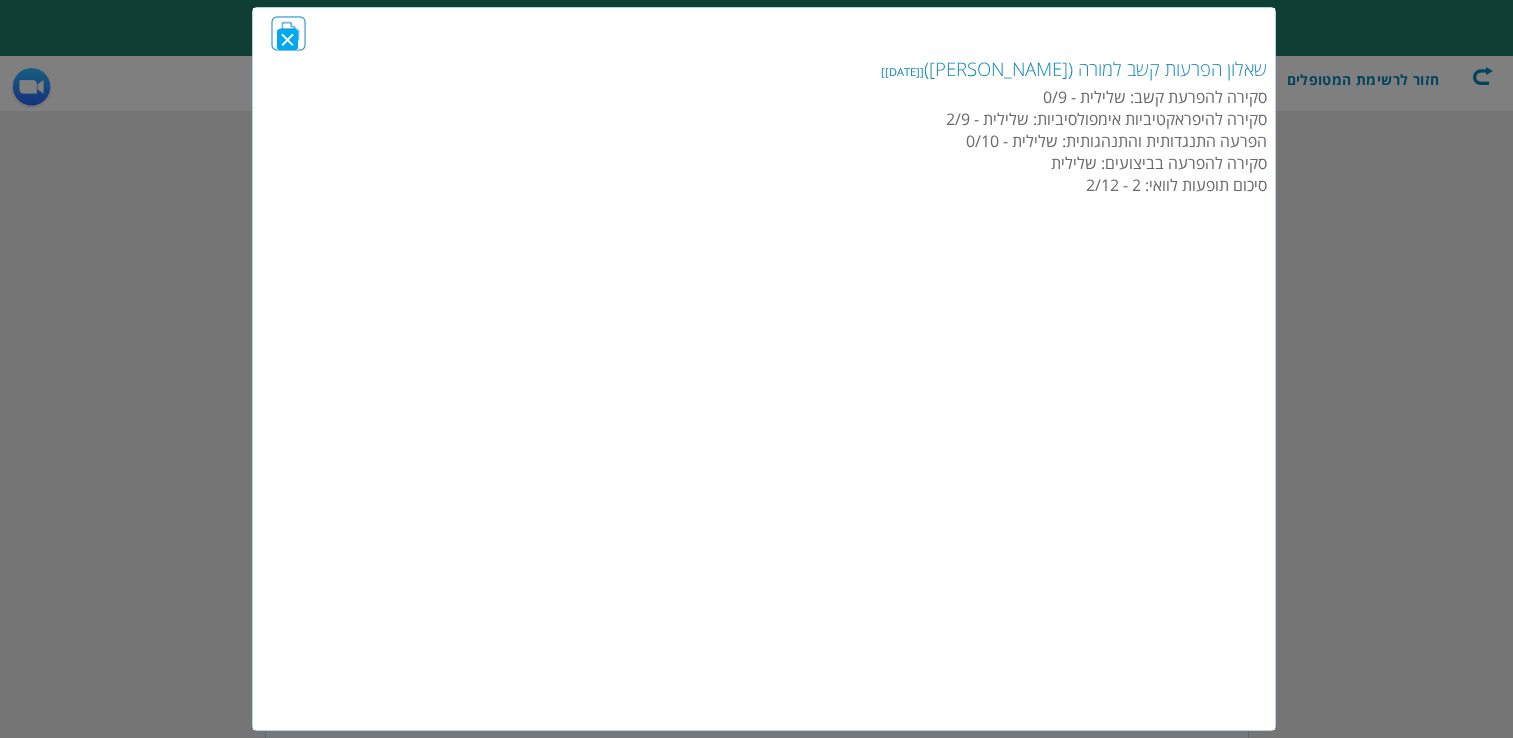 scroll, scrollTop: 0, scrollLeft: 0, axis: both 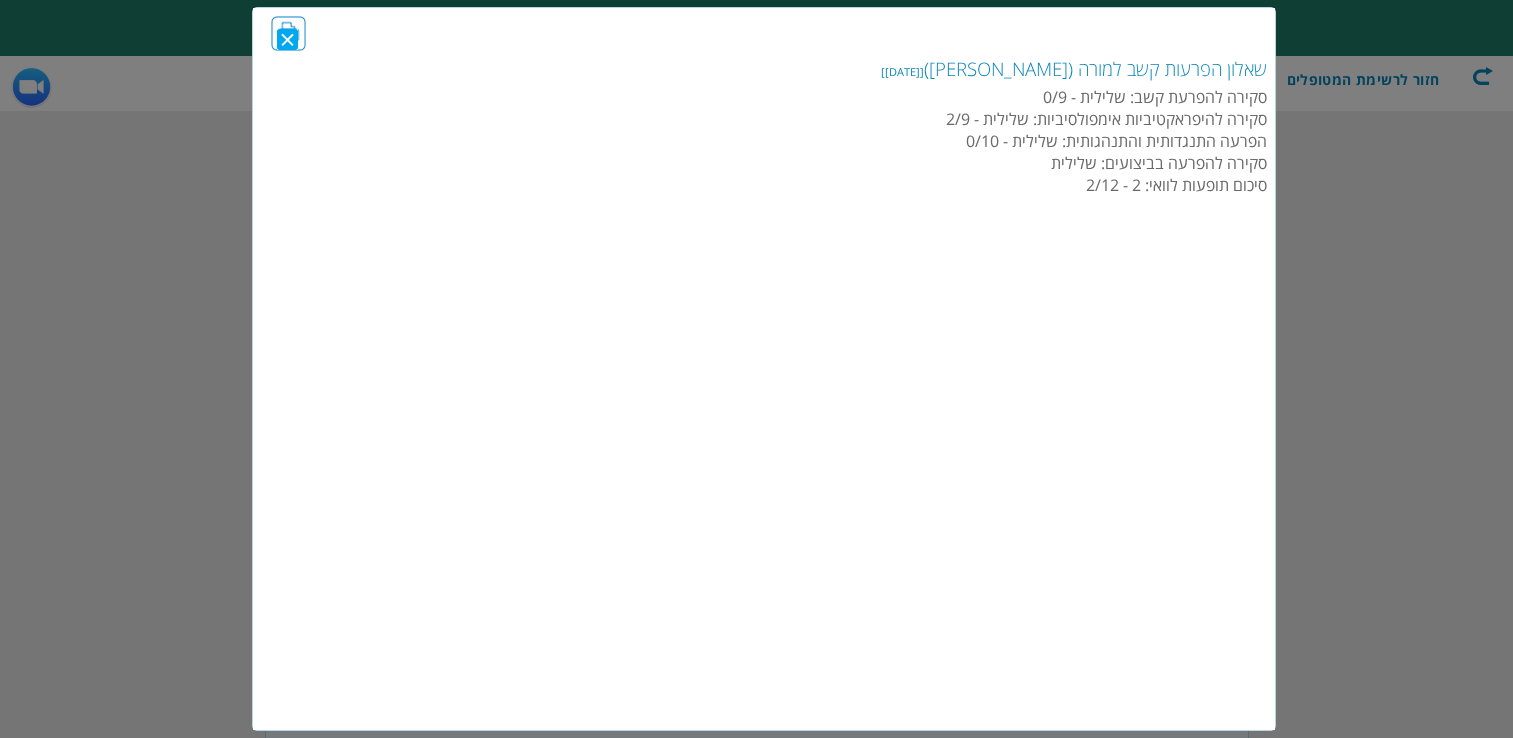 click on "Close" at bounding box center [292, 39] 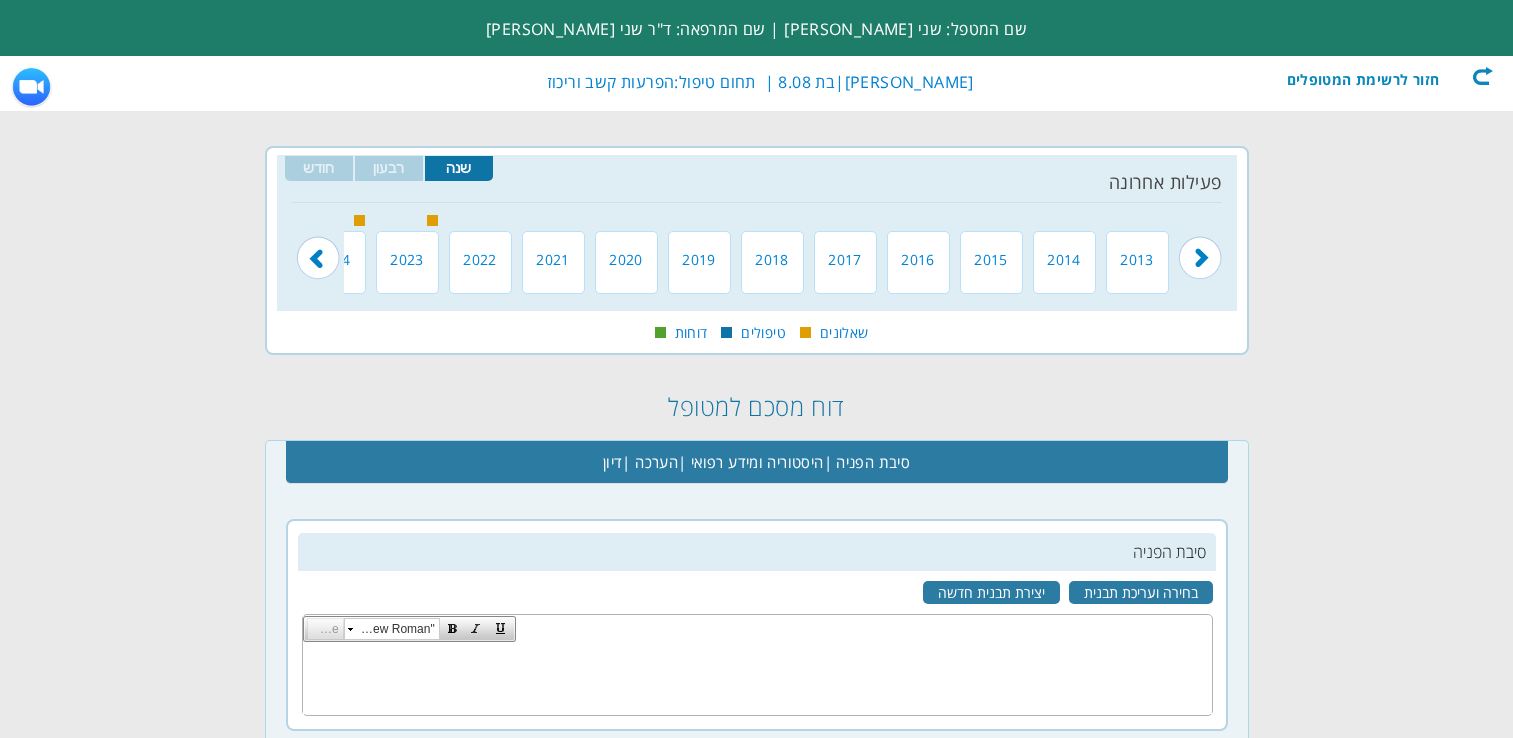 click at bounding box center [318, 245] 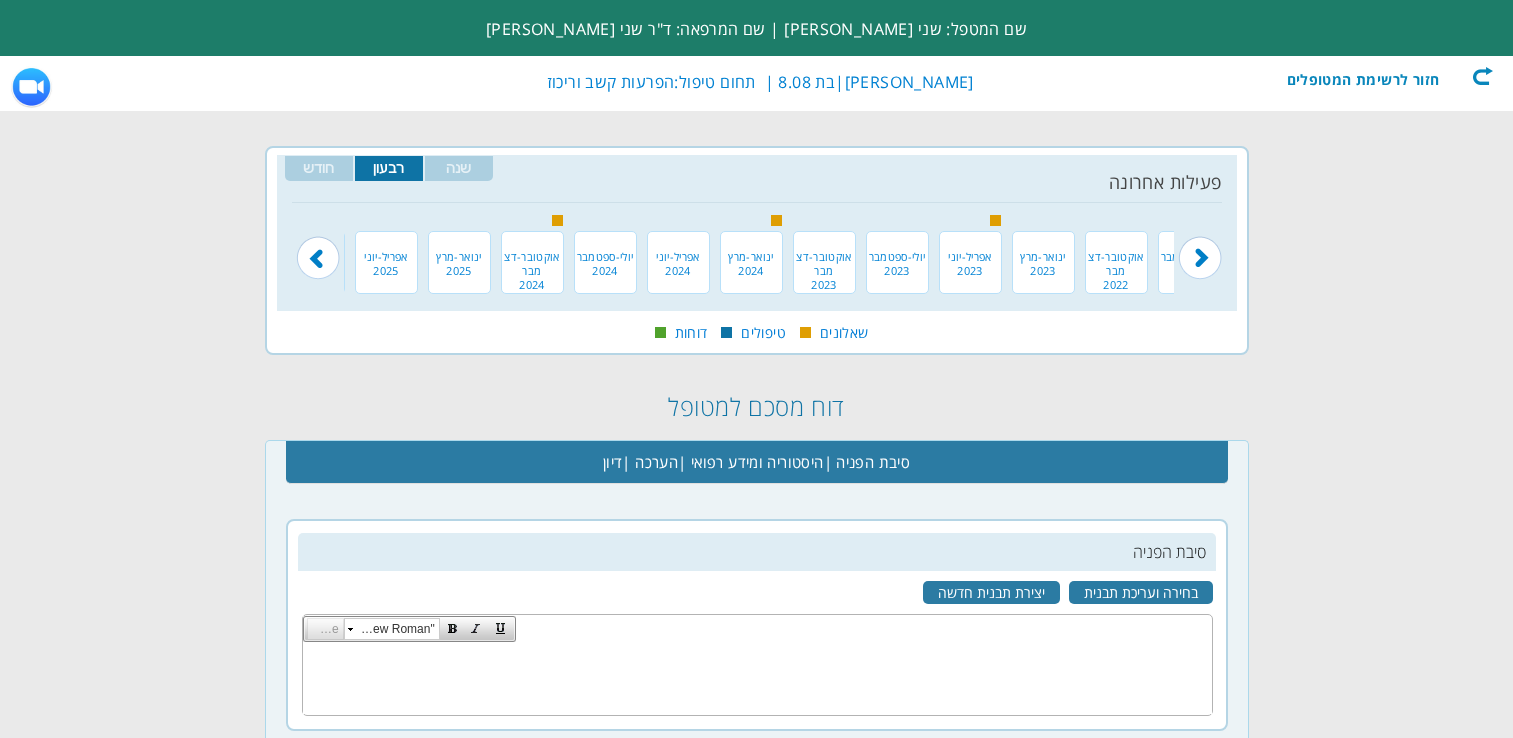 scroll, scrollTop: 0, scrollLeft: -119, axis: horizontal 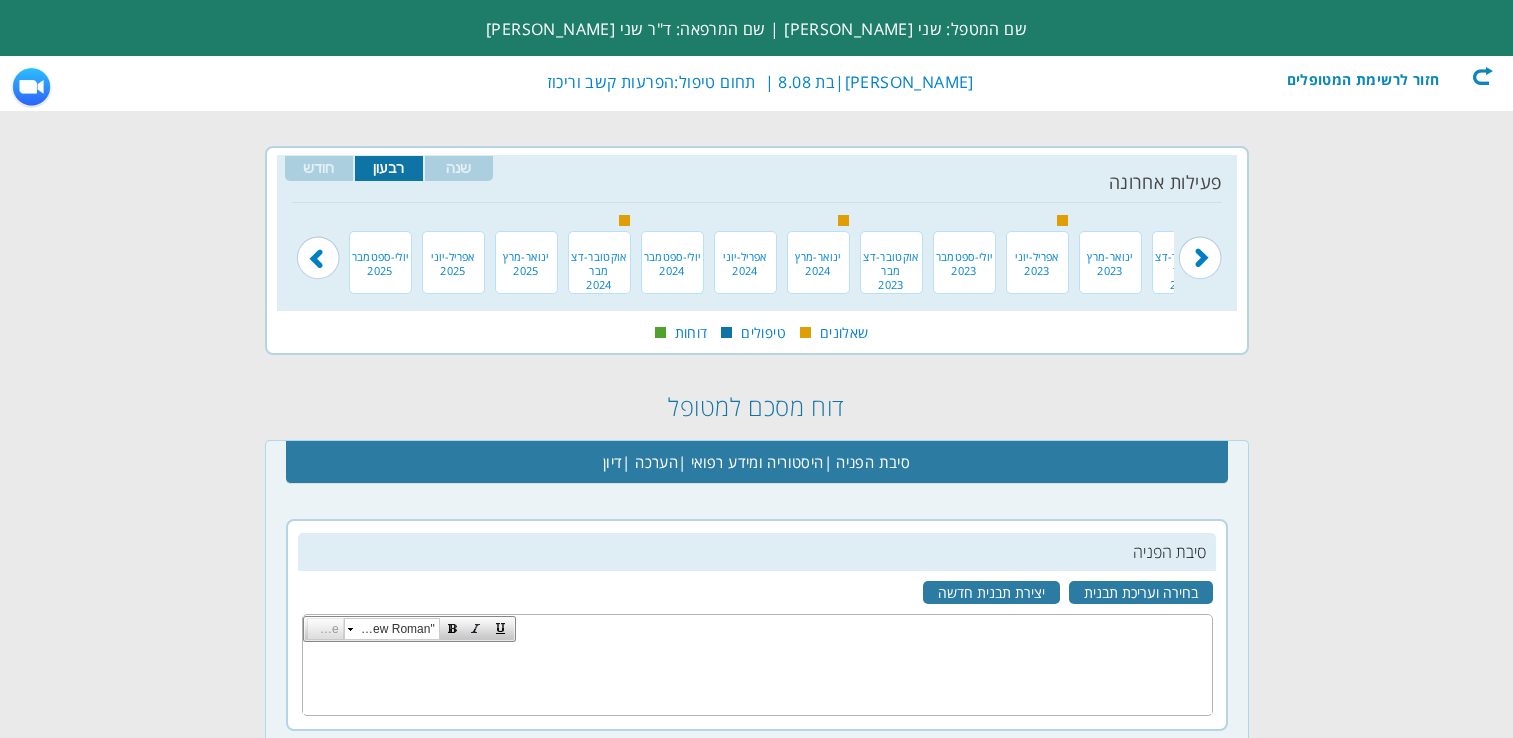 click at bounding box center (0, 0) 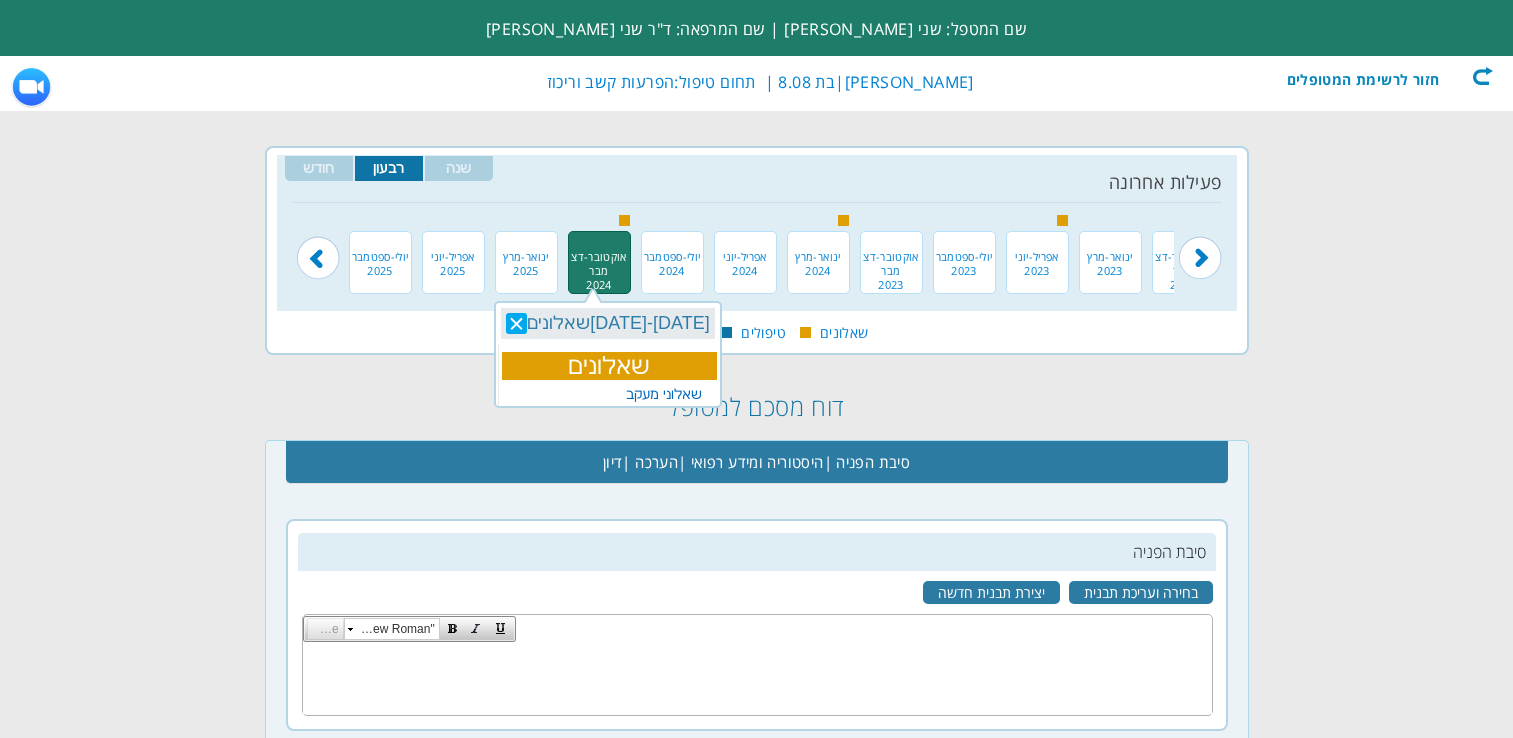 click on "שאלוני מעקב" at bounding box center [664, 394] 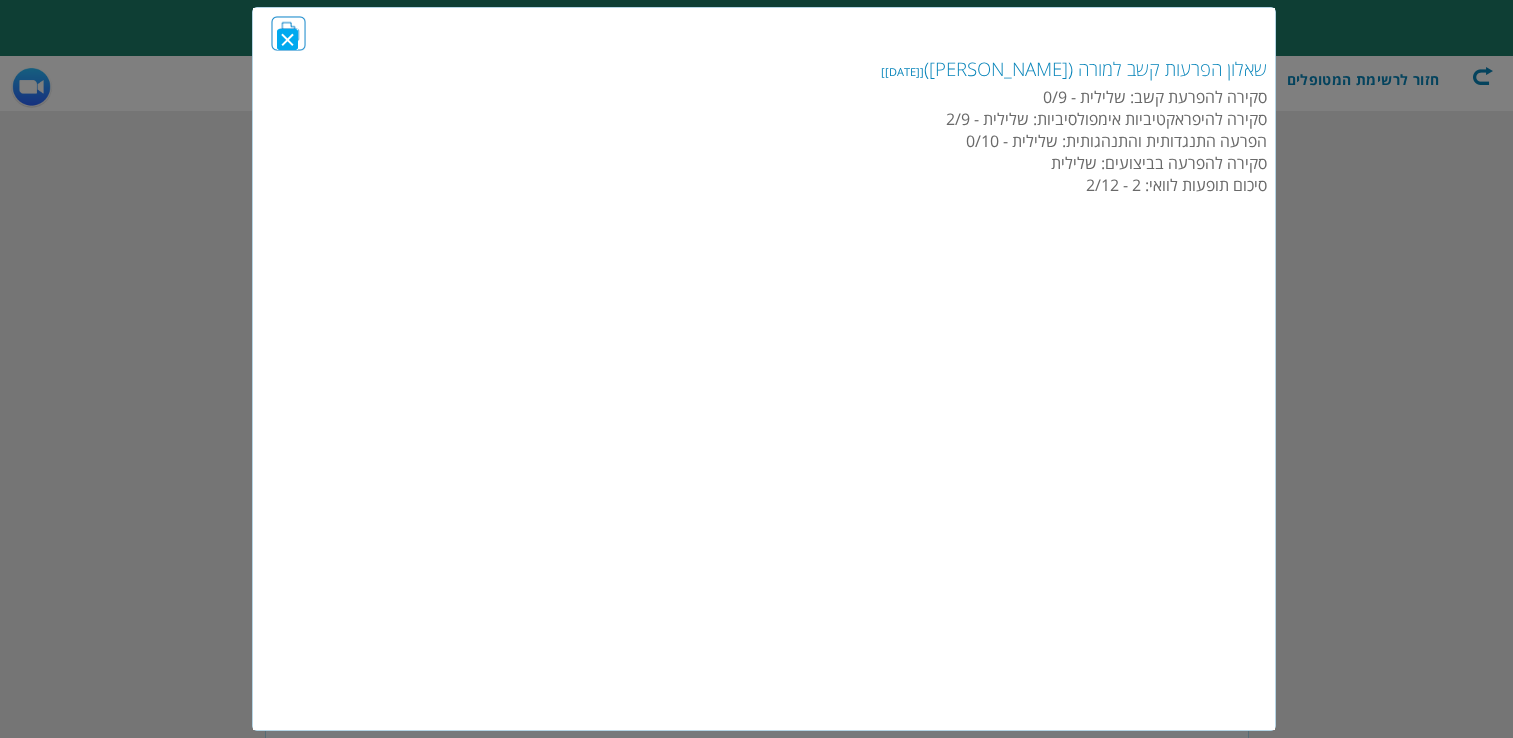 scroll, scrollTop: 0, scrollLeft: 0, axis: both 